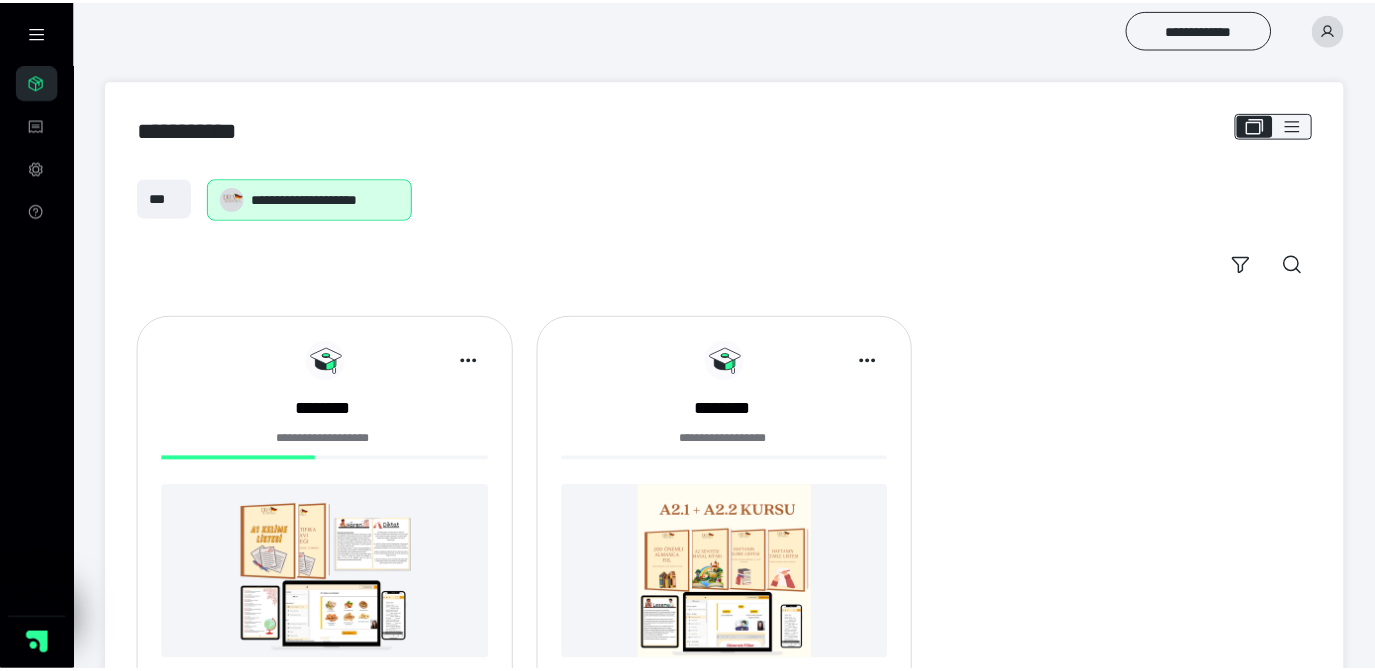 scroll, scrollTop: 0, scrollLeft: 0, axis: both 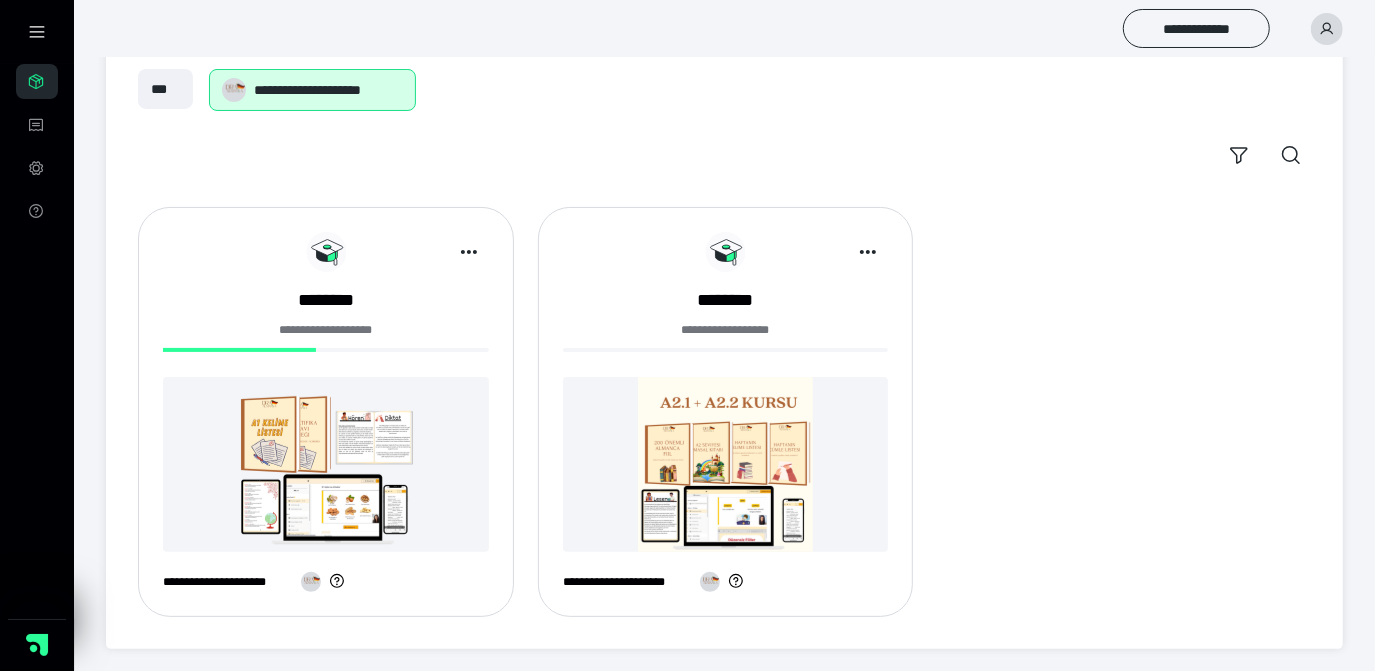click at bounding box center [326, 464] 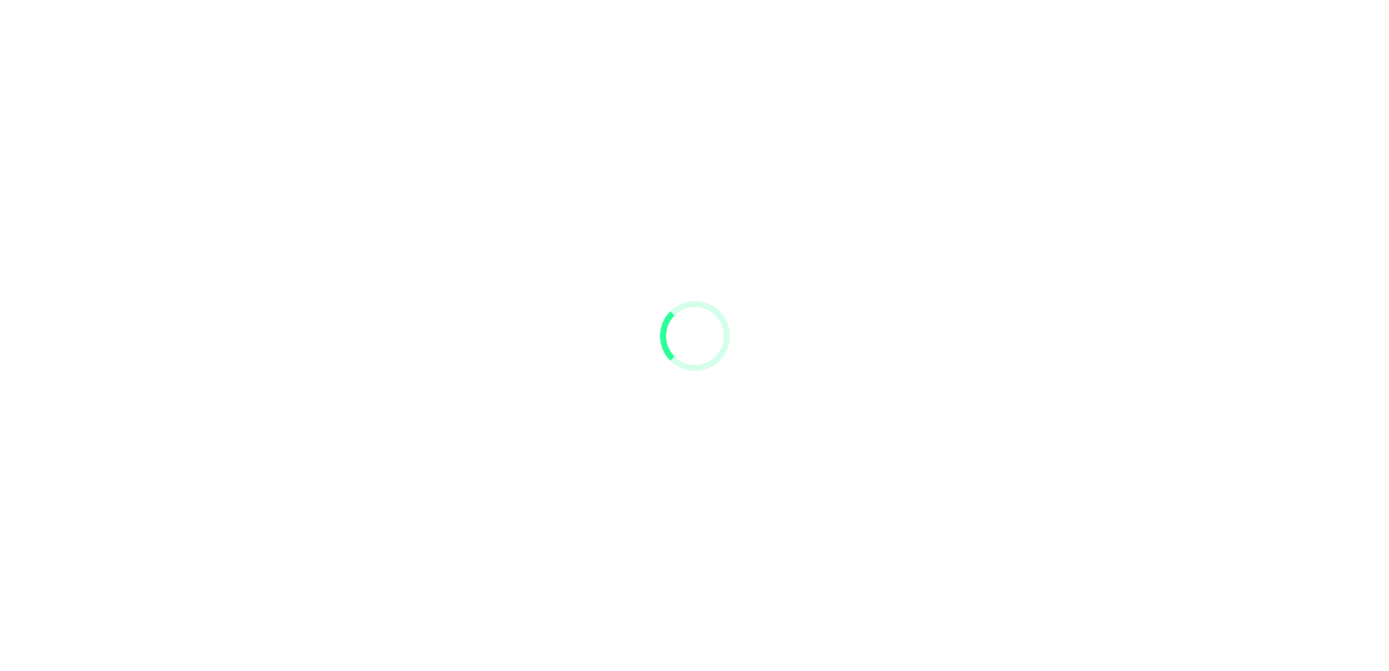 scroll, scrollTop: 0, scrollLeft: 0, axis: both 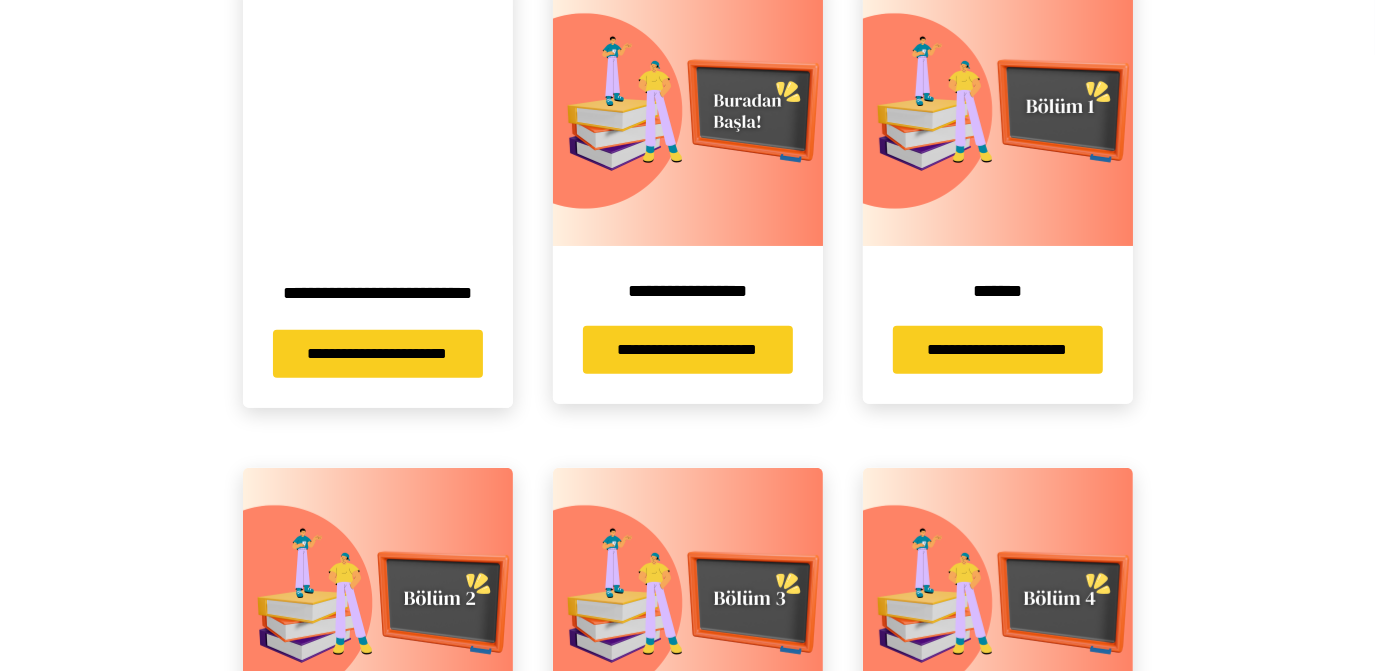 click on "**********" at bounding box center [378, 293] 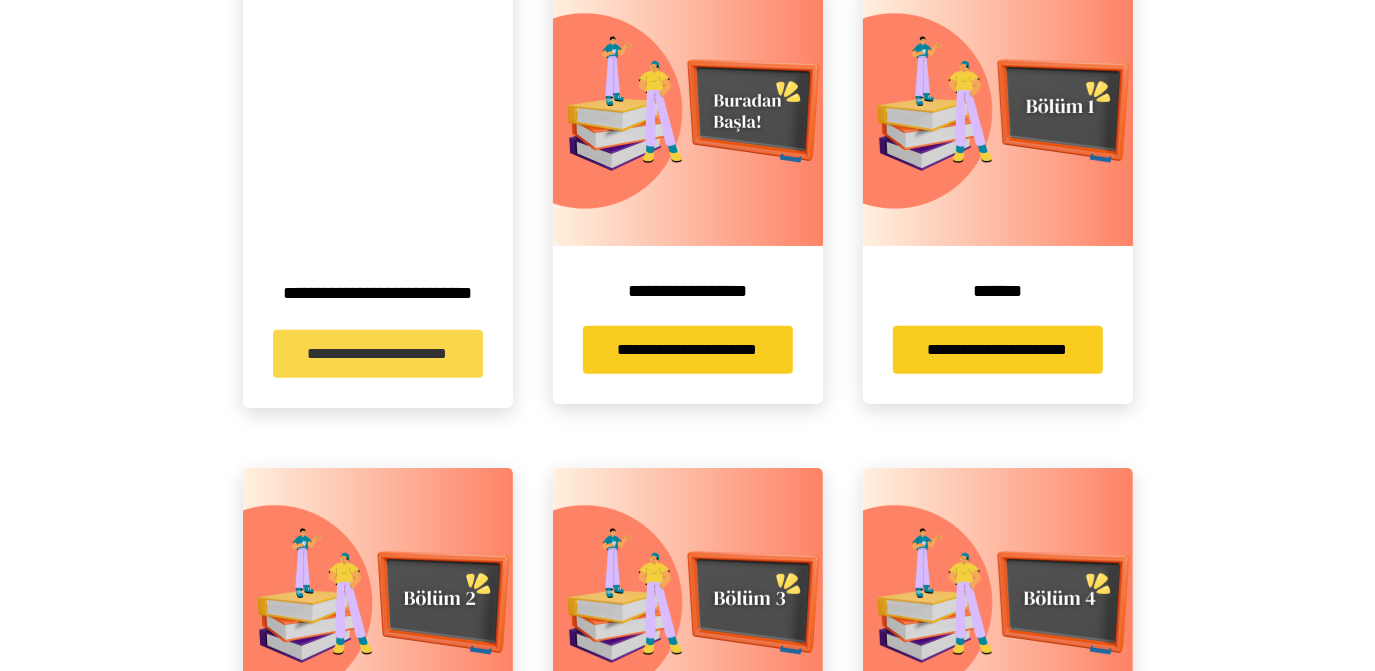 click on "**********" at bounding box center (378, 354) 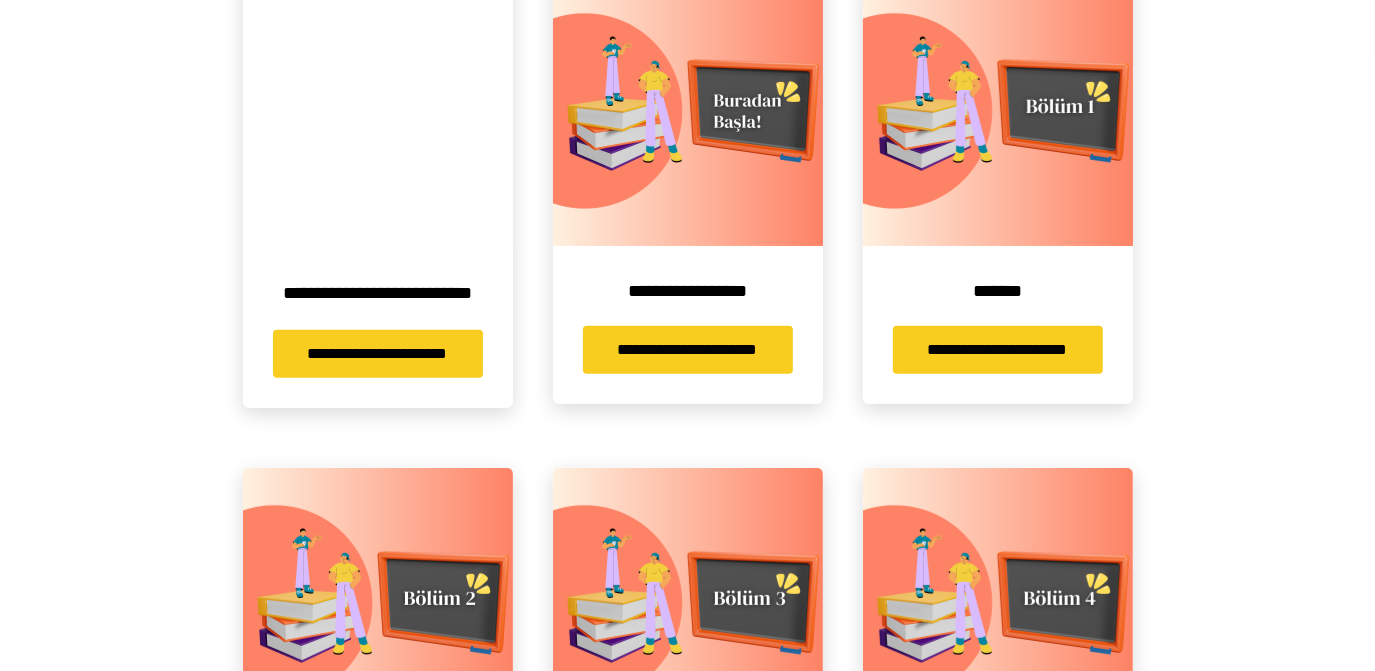 scroll, scrollTop: 0, scrollLeft: 0, axis: both 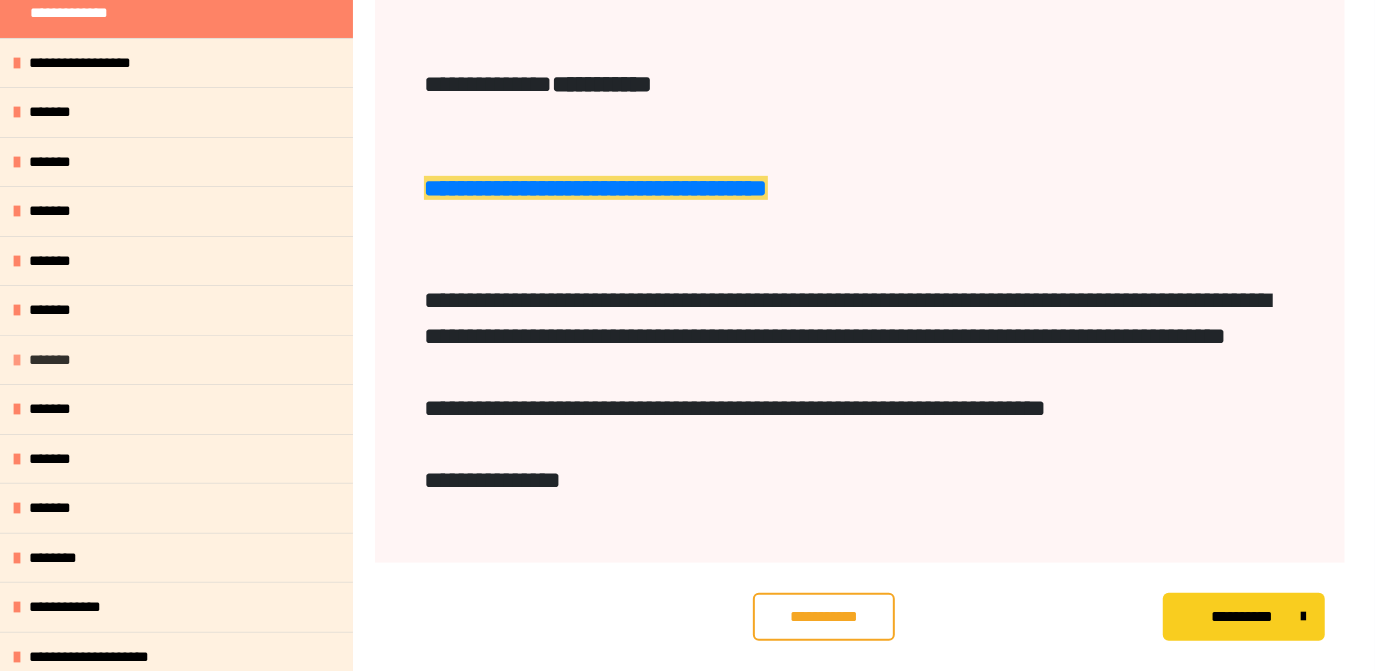 click on "*******" at bounding box center (176, 360) 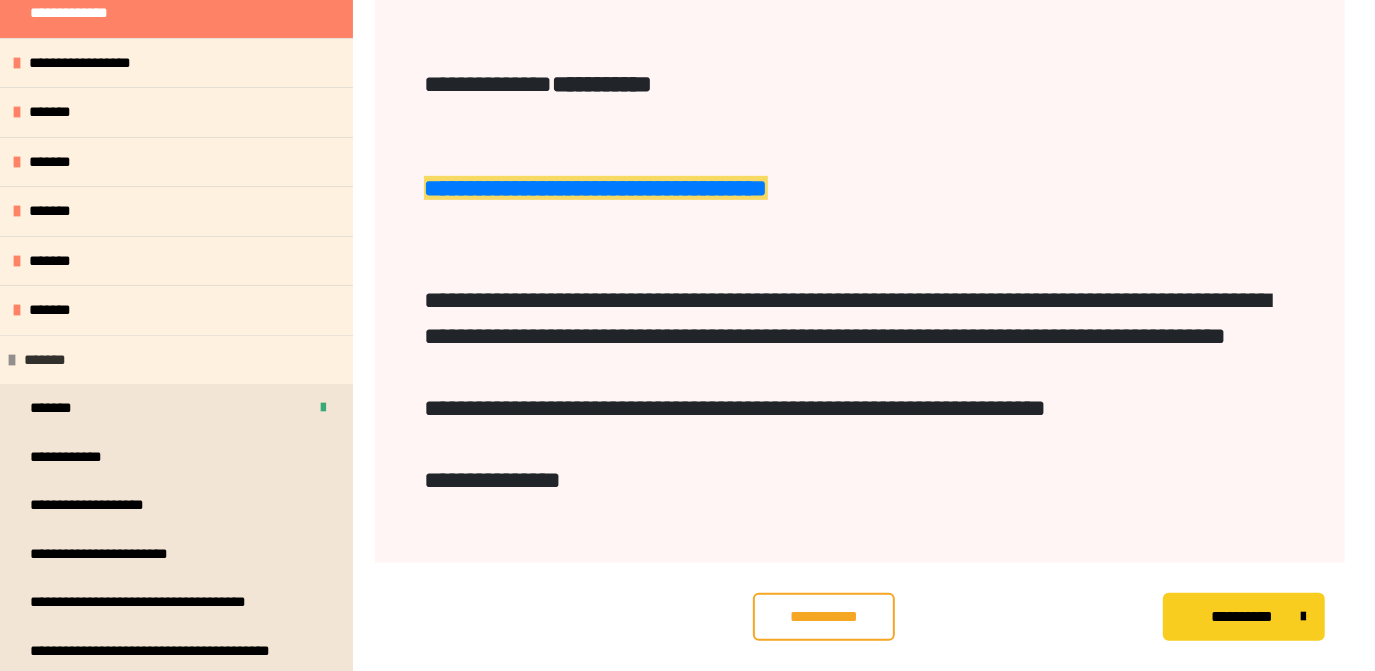 drag, startPoint x: 103, startPoint y: 361, endPoint x: 103, endPoint y: 350, distance: 11 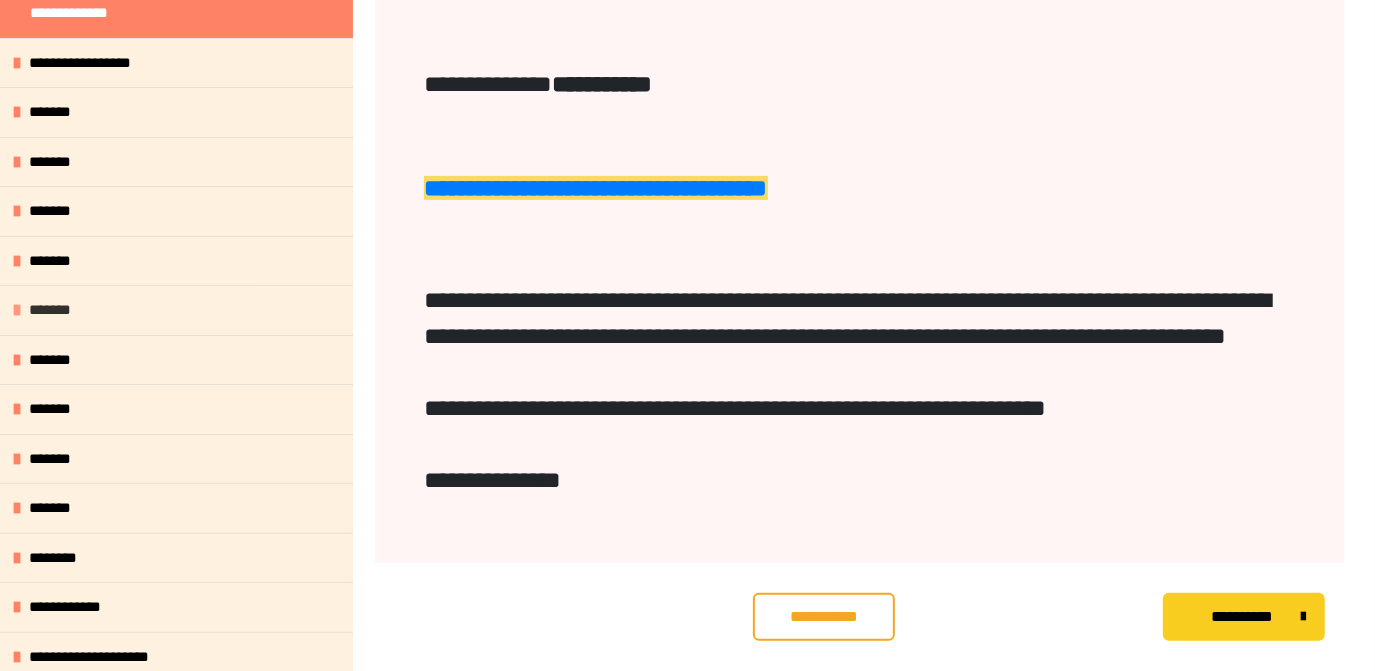 click on "*******" at bounding box center (176, 310) 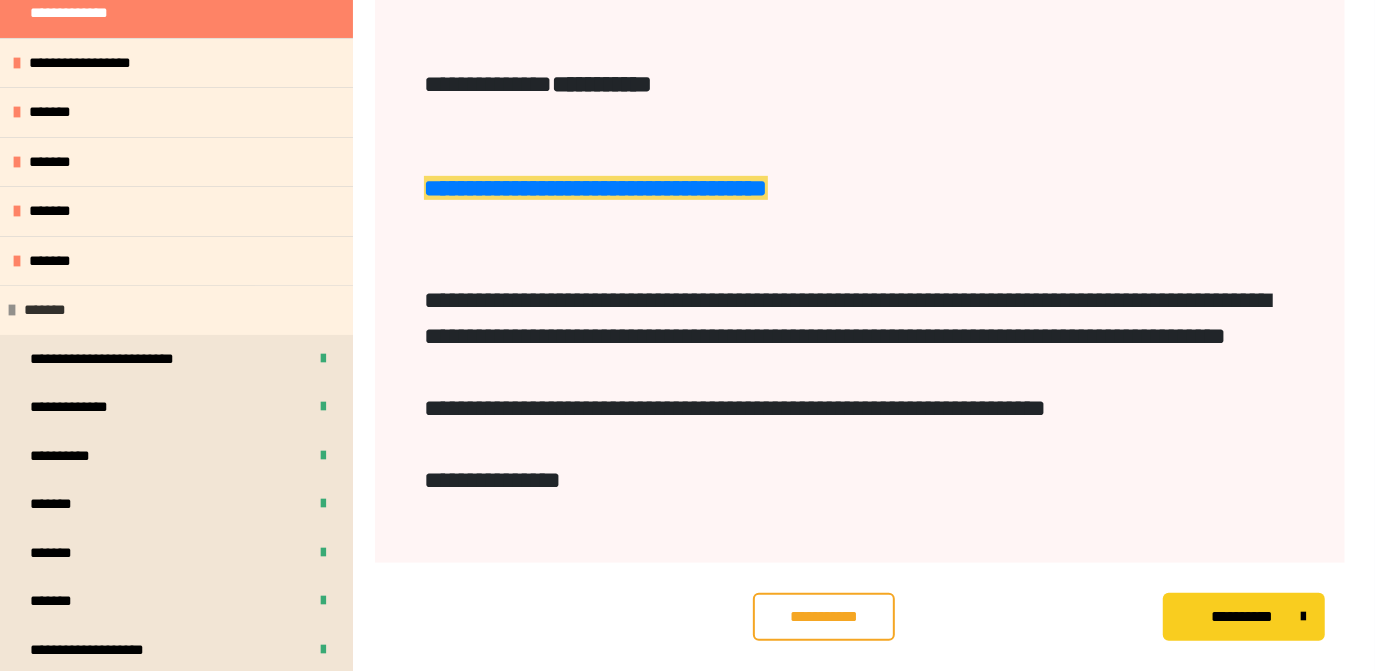 click on "*******" at bounding box center [176, 310] 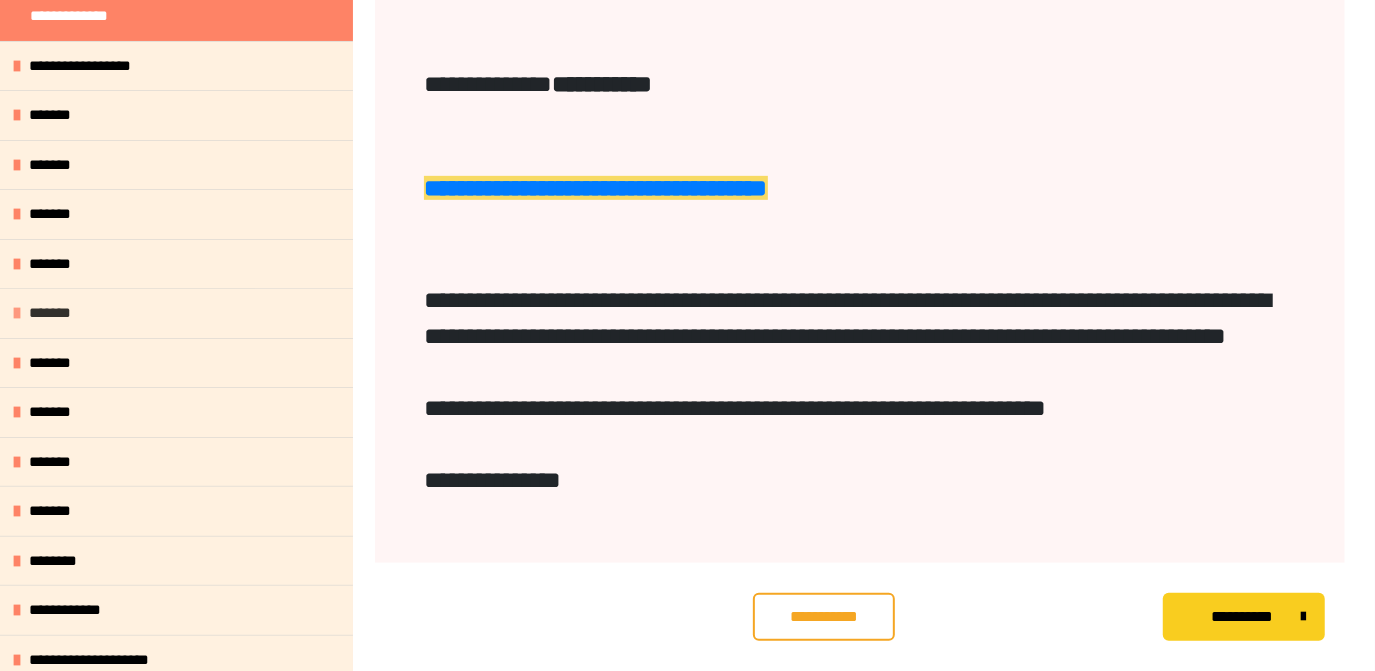 scroll, scrollTop: 165, scrollLeft: 0, axis: vertical 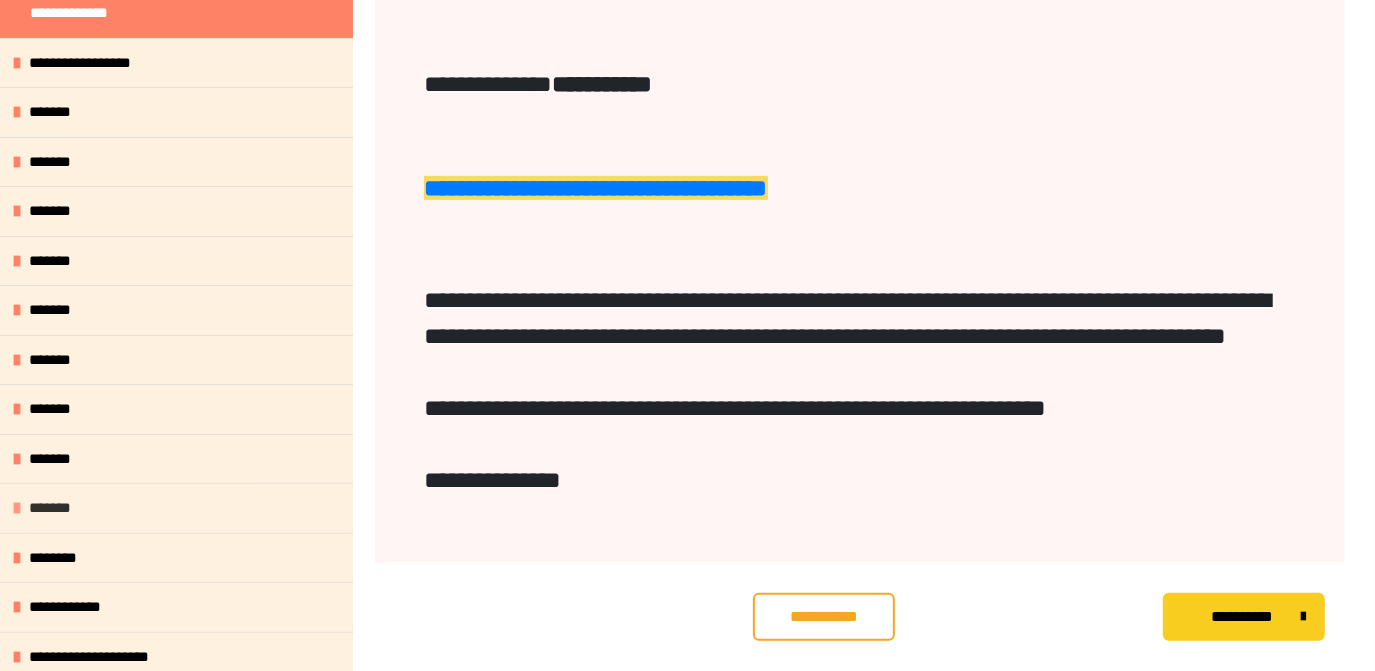 click on "*******" at bounding box center [176, 508] 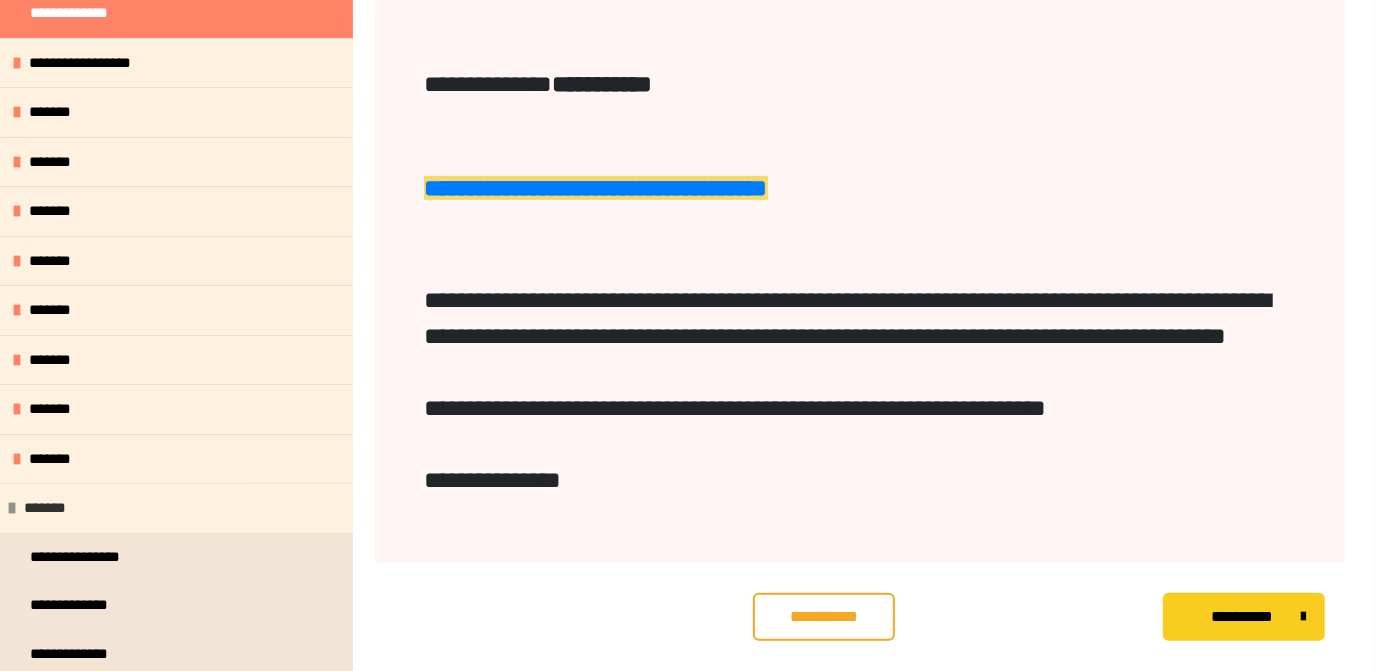 click on "*******" at bounding box center (176, 508) 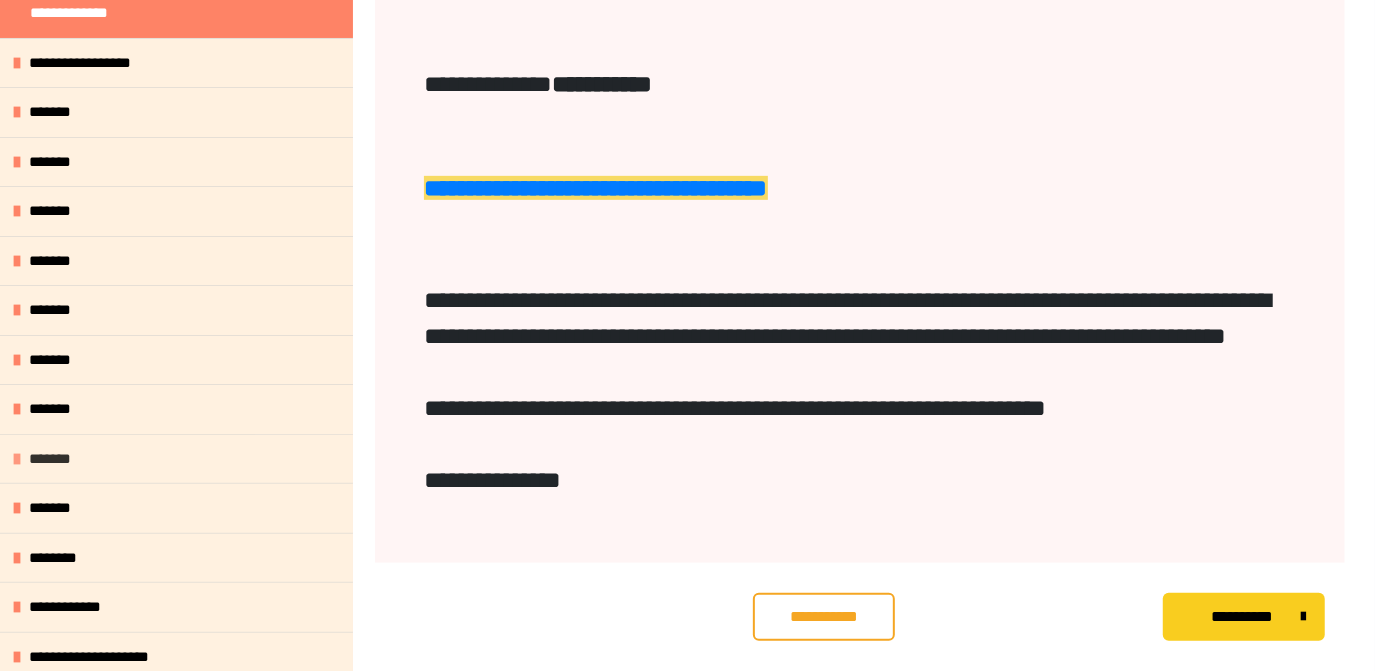 click on "*******" at bounding box center (176, 459) 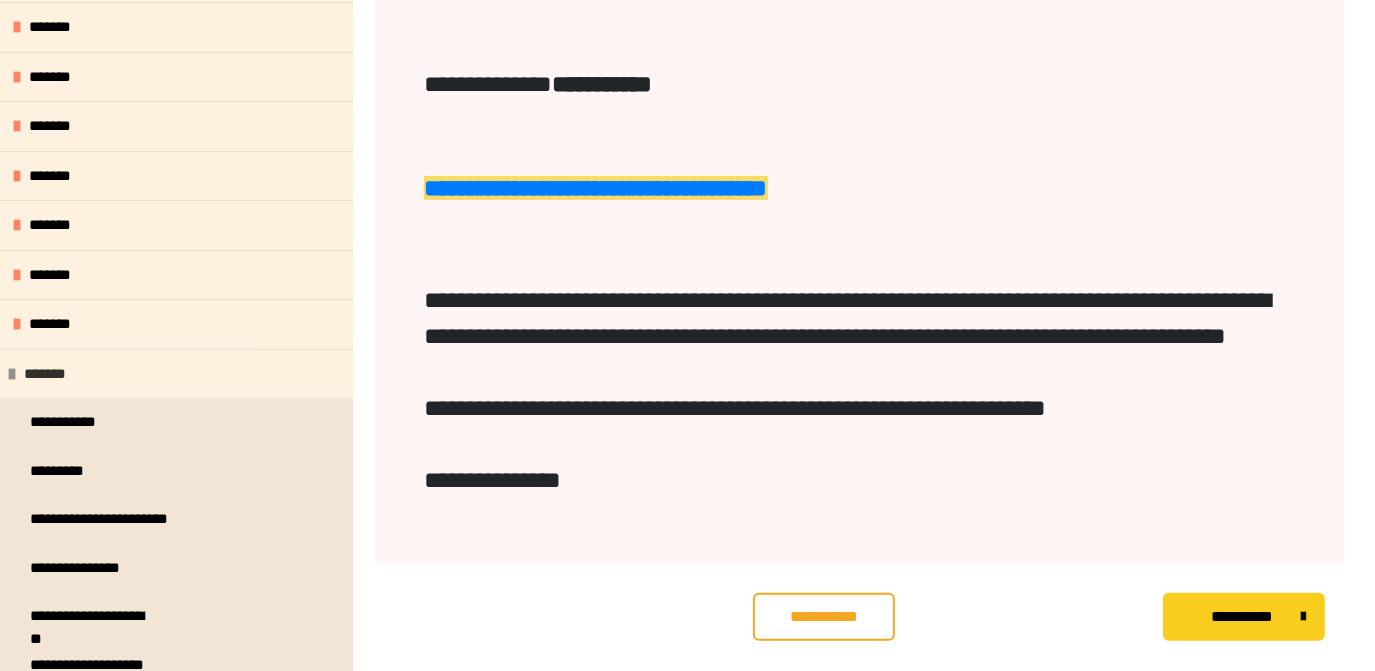 scroll, scrollTop: 347, scrollLeft: 0, axis: vertical 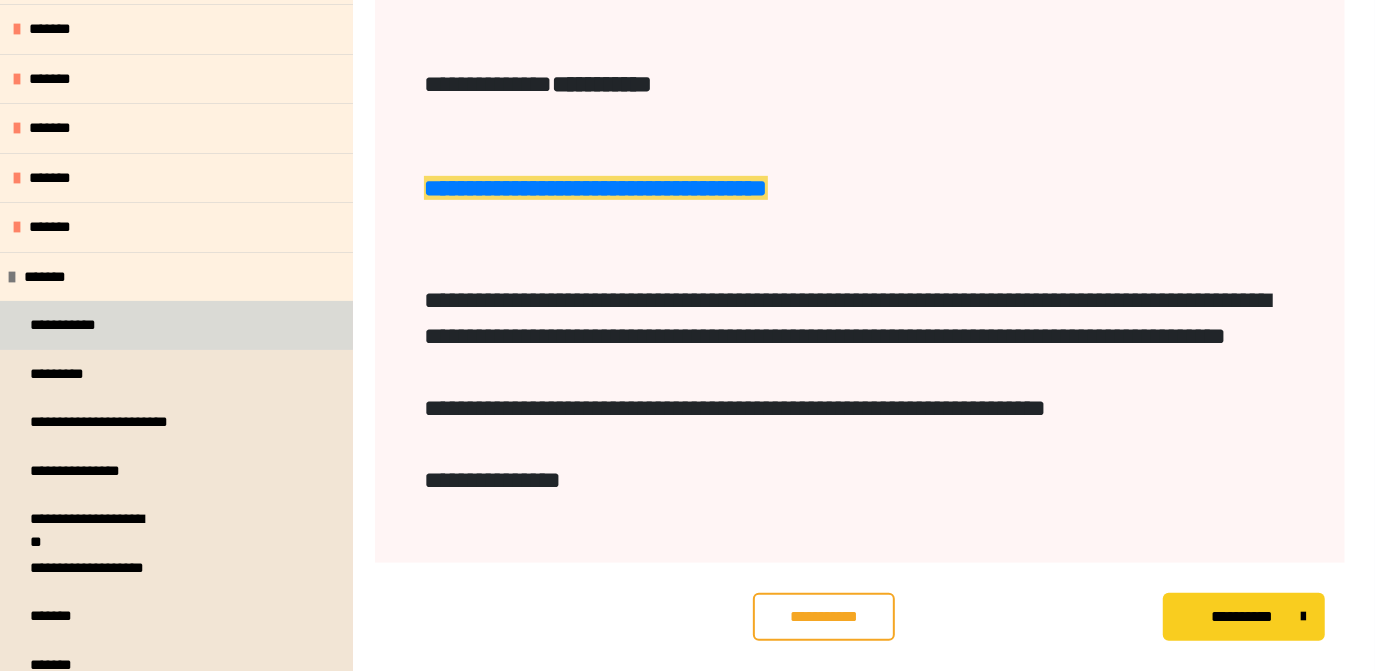 click on "**********" at bounding box center (176, 325) 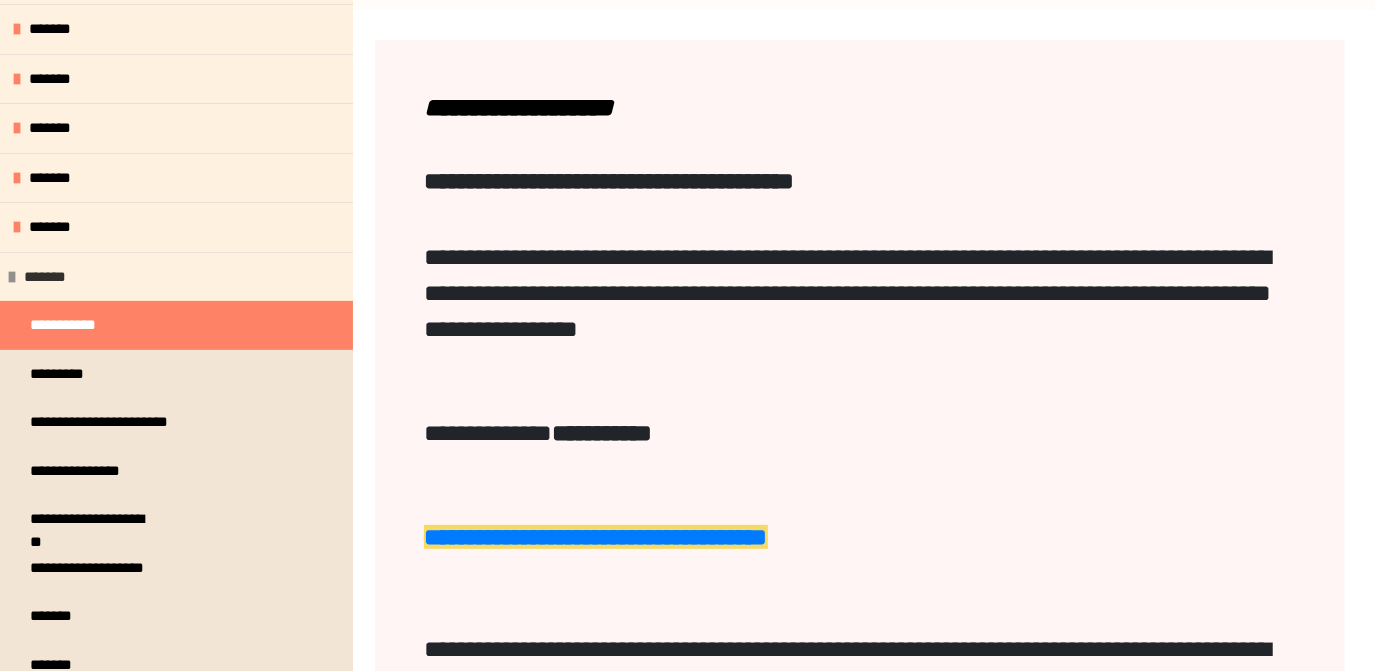 click on "*******" at bounding box center (176, 277) 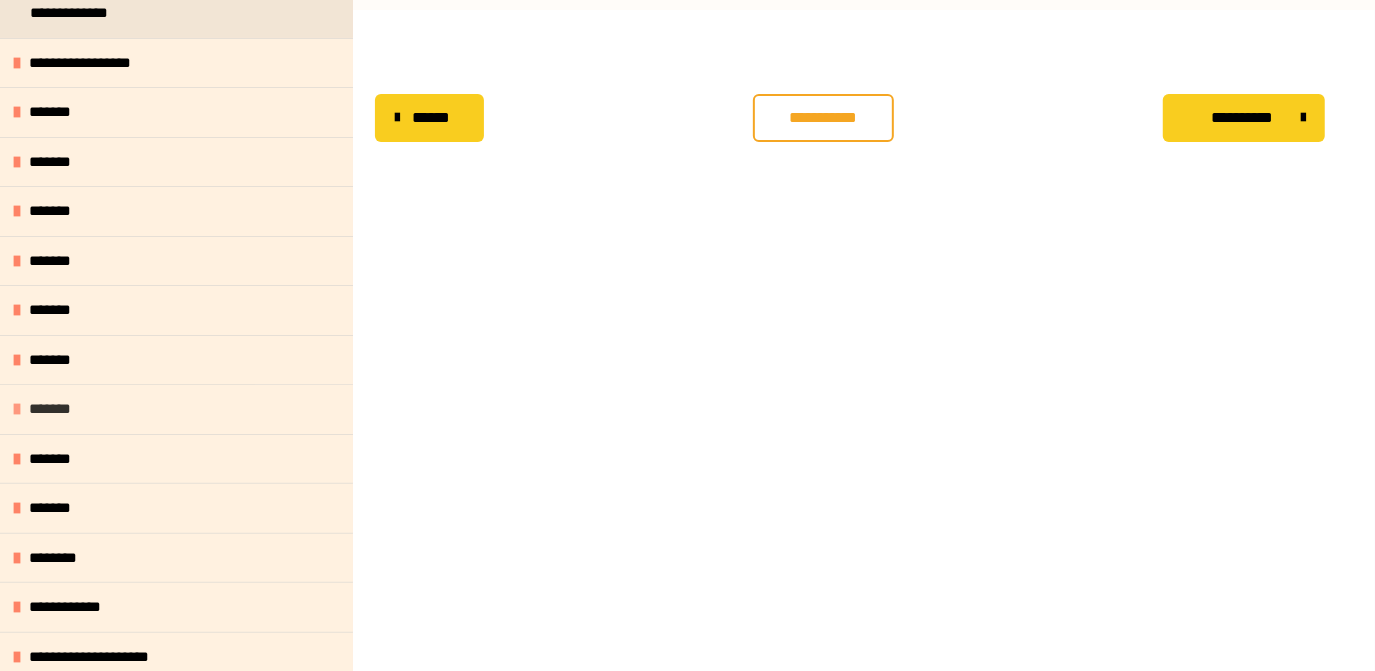 click on "*******" at bounding box center (176, 409) 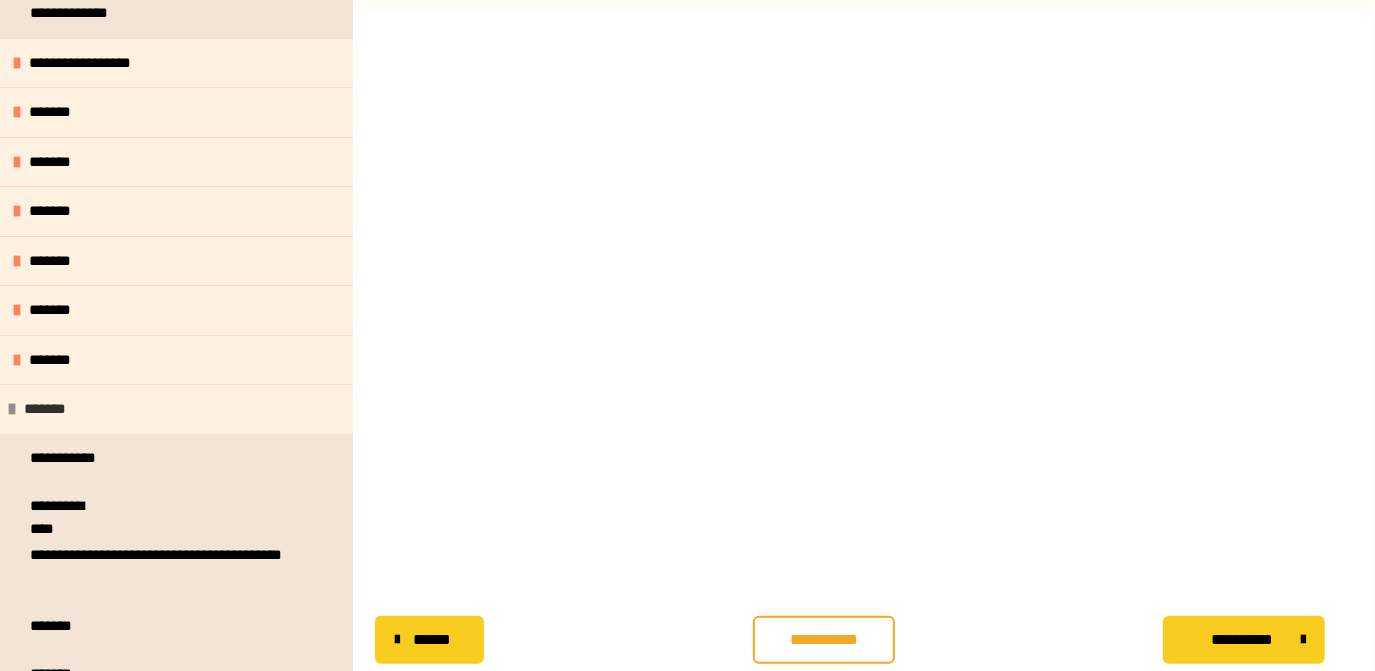 scroll, scrollTop: 347, scrollLeft: 0, axis: vertical 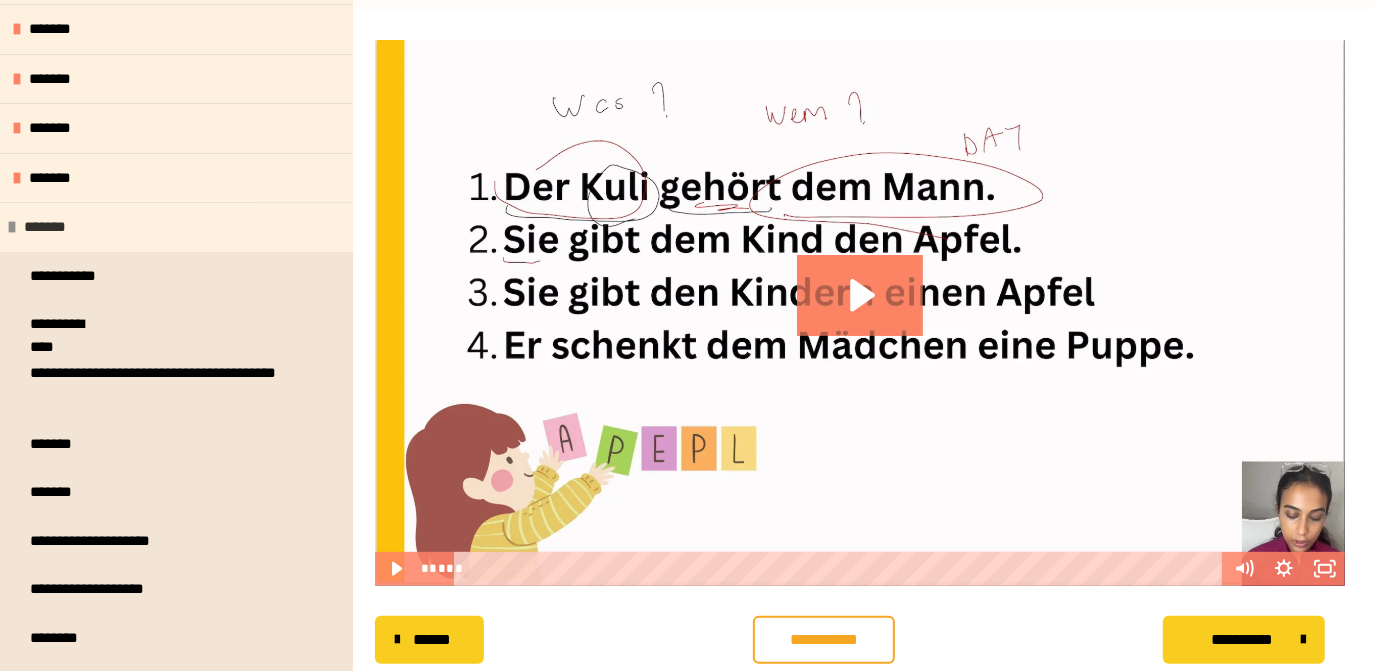 click on "*******" at bounding box center [176, 227] 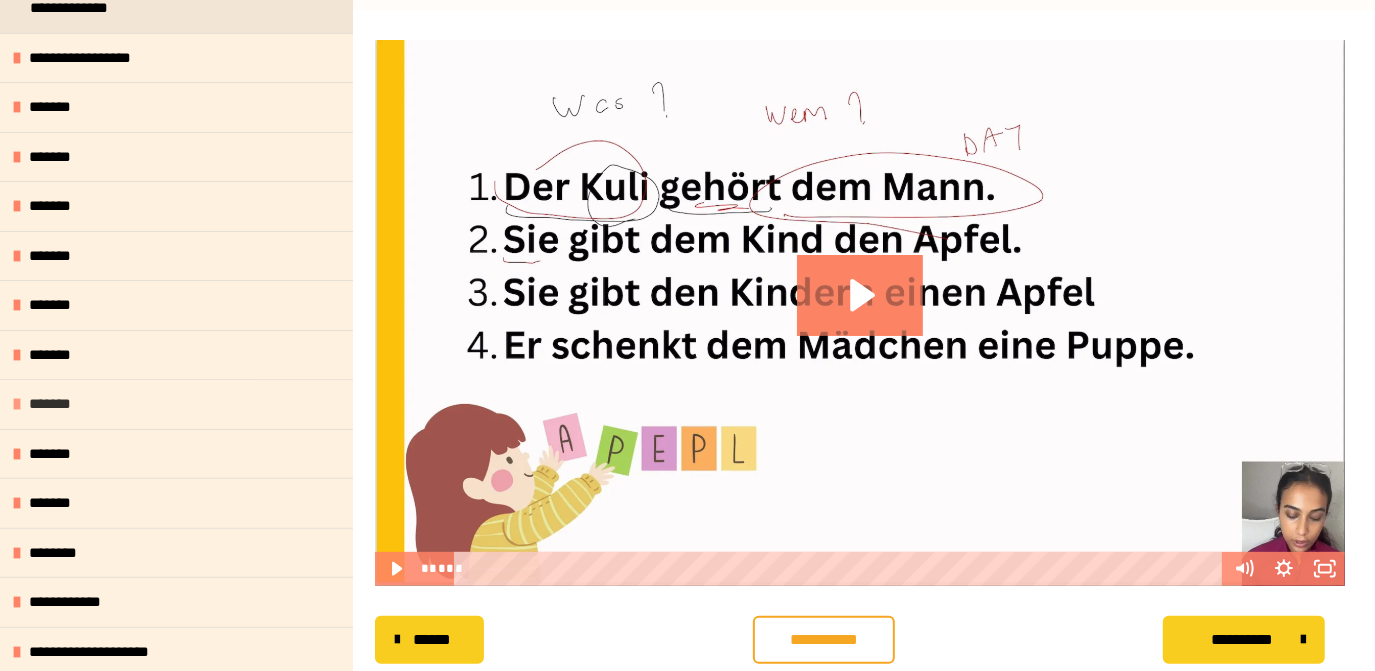 scroll, scrollTop: 165, scrollLeft: 0, axis: vertical 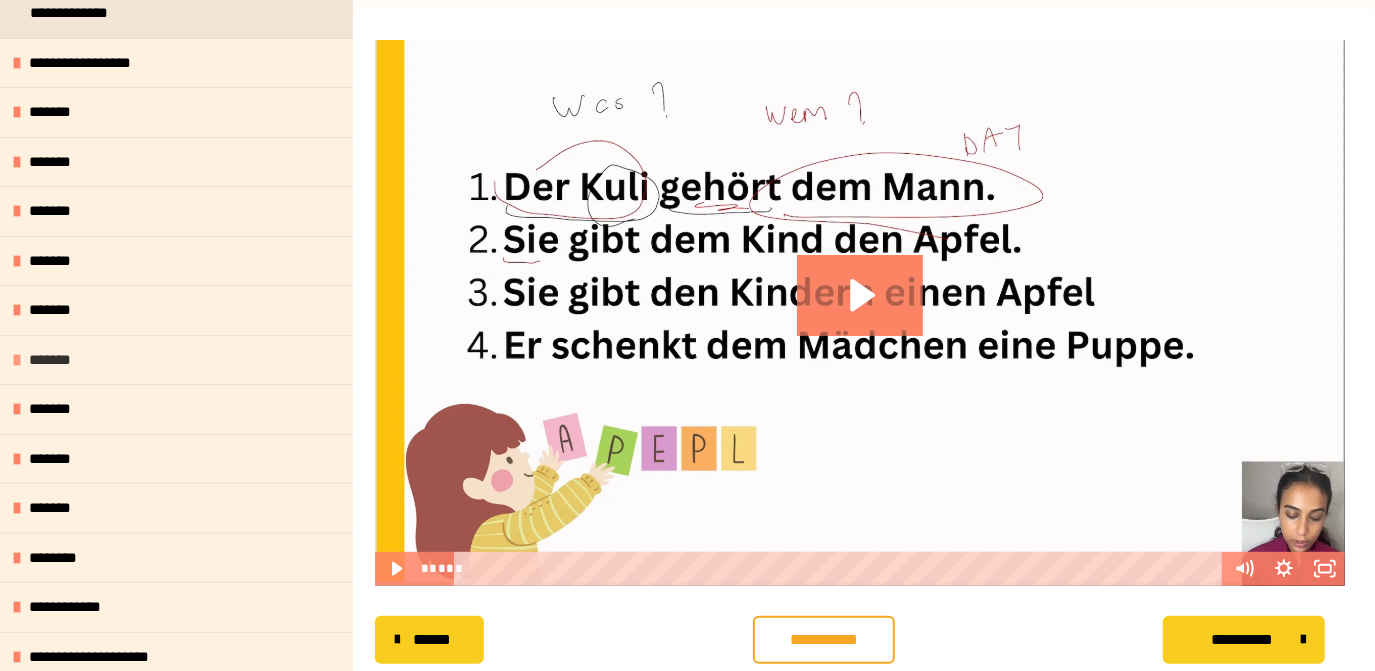 click on "*******" at bounding box center [176, 360] 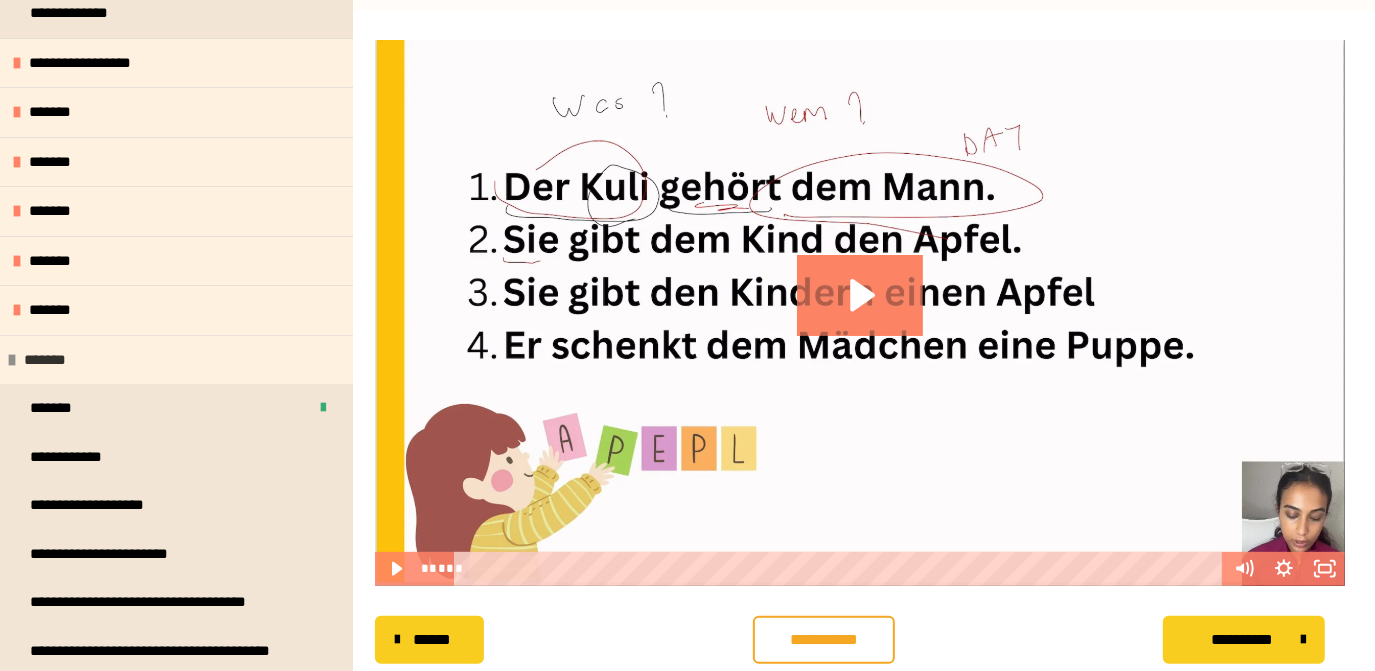 scroll, scrollTop: 347, scrollLeft: 0, axis: vertical 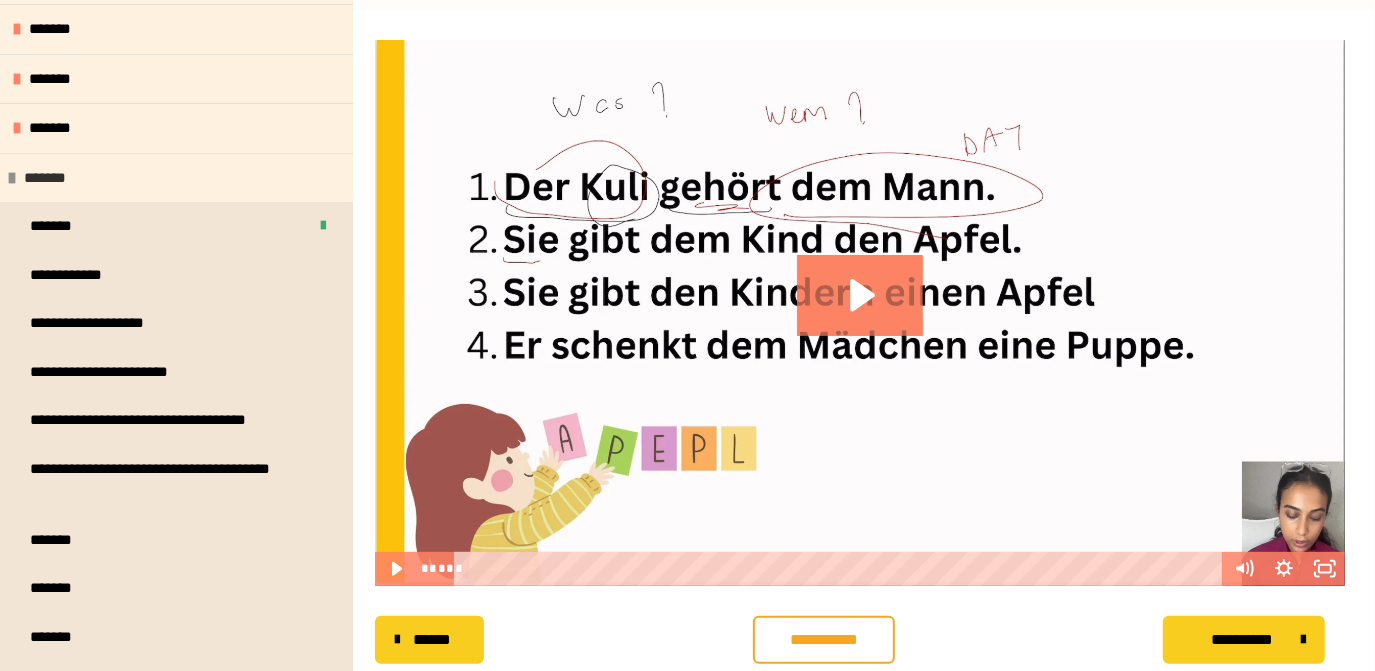 click on "*******" at bounding box center [56, 178] 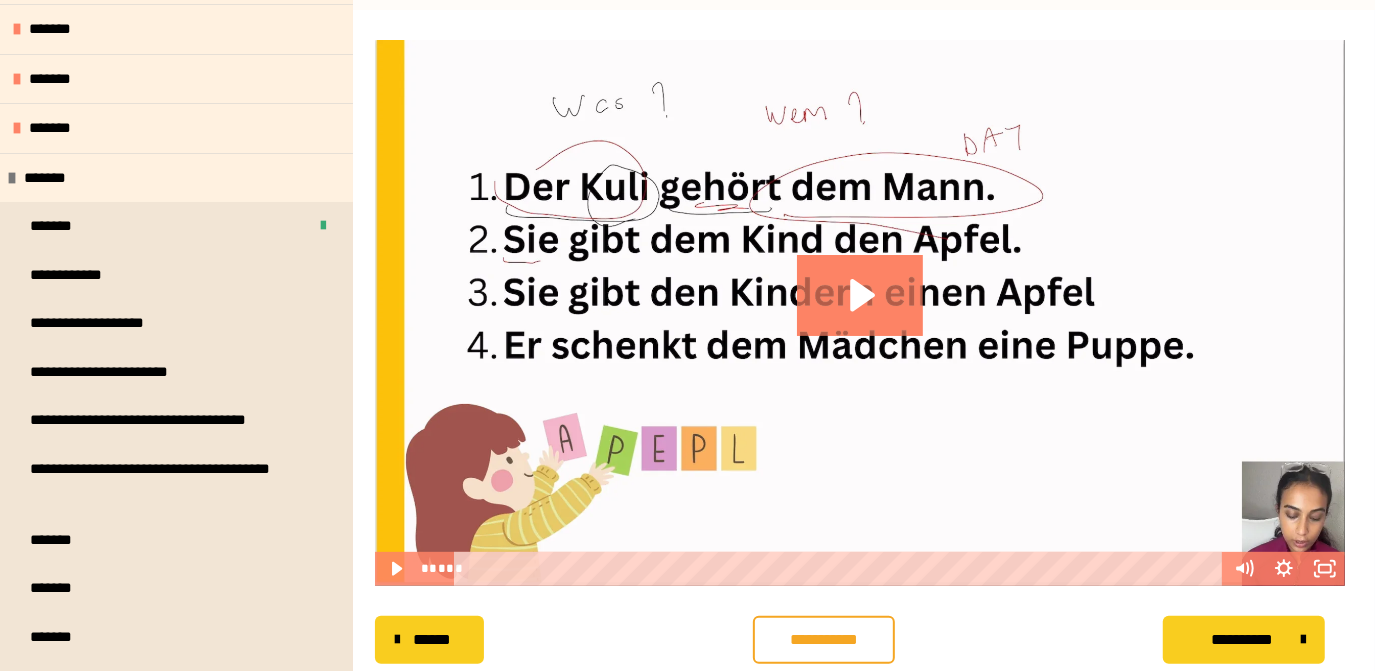 scroll, scrollTop: 165, scrollLeft: 0, axis: vertical 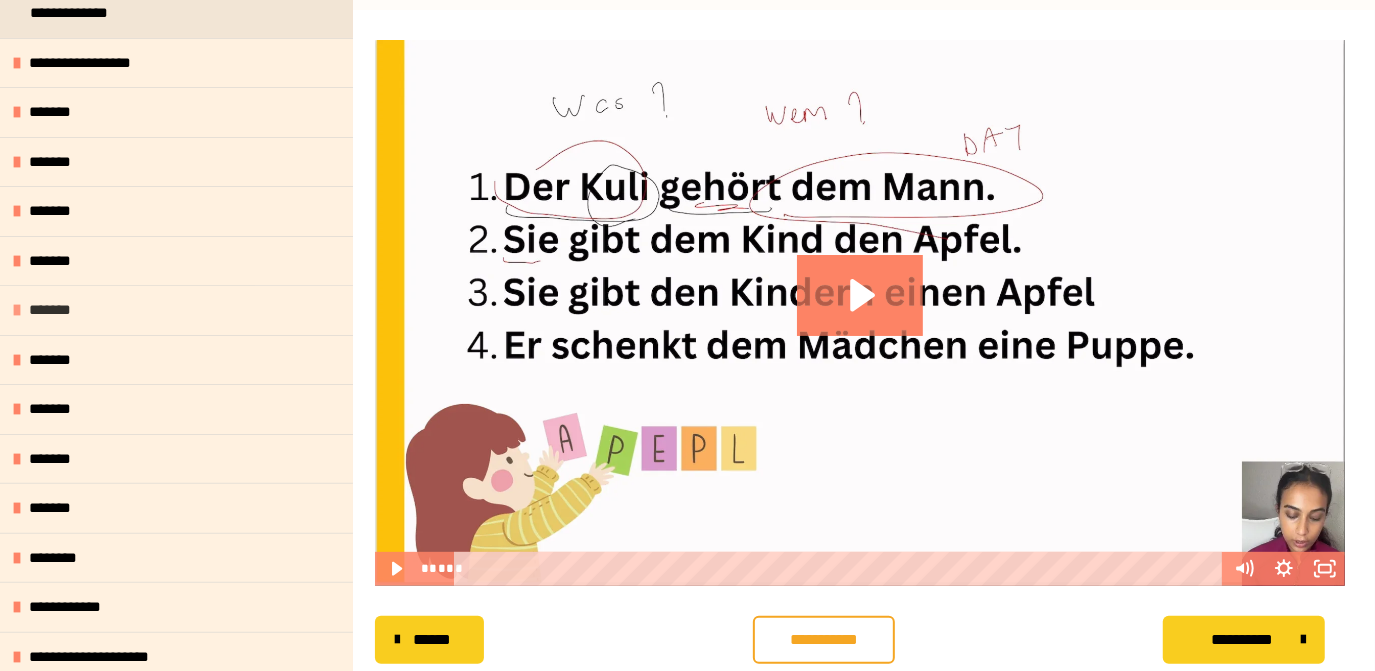 click on "*******" at bounding box center [176, 310] 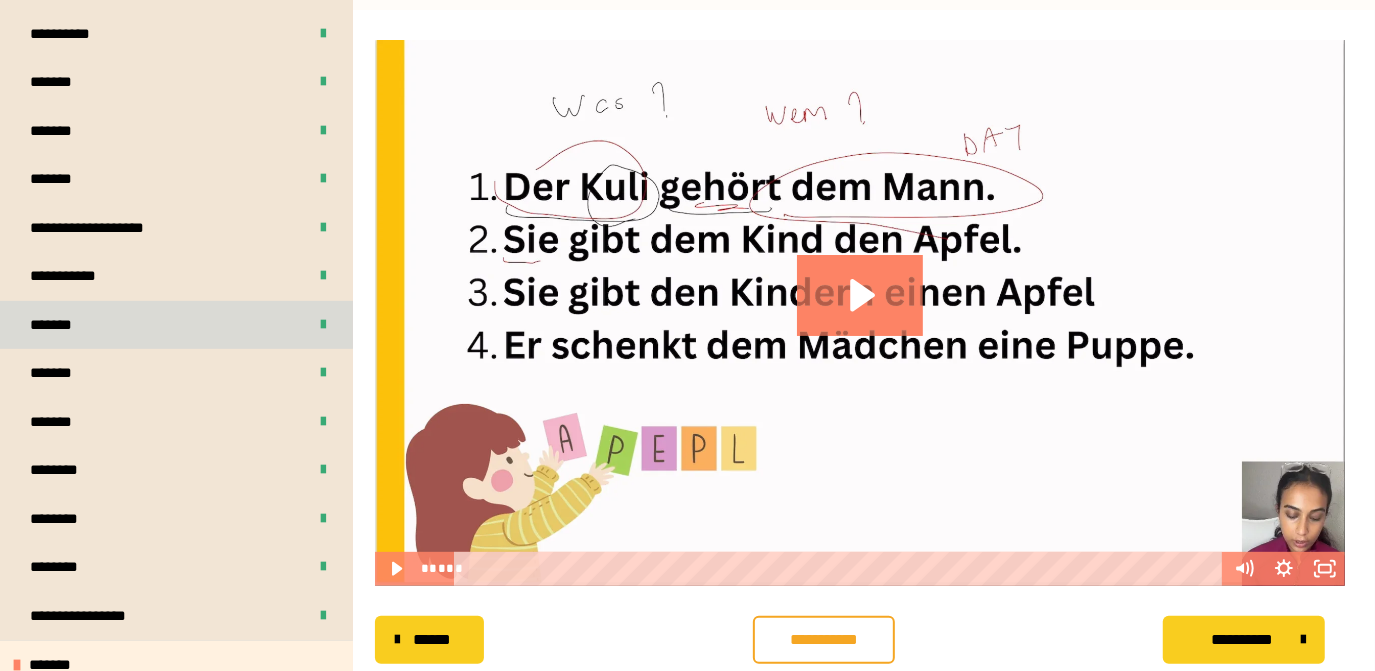 scroll, scrollTop: 347, scrollLeft: 0, axis: vertical 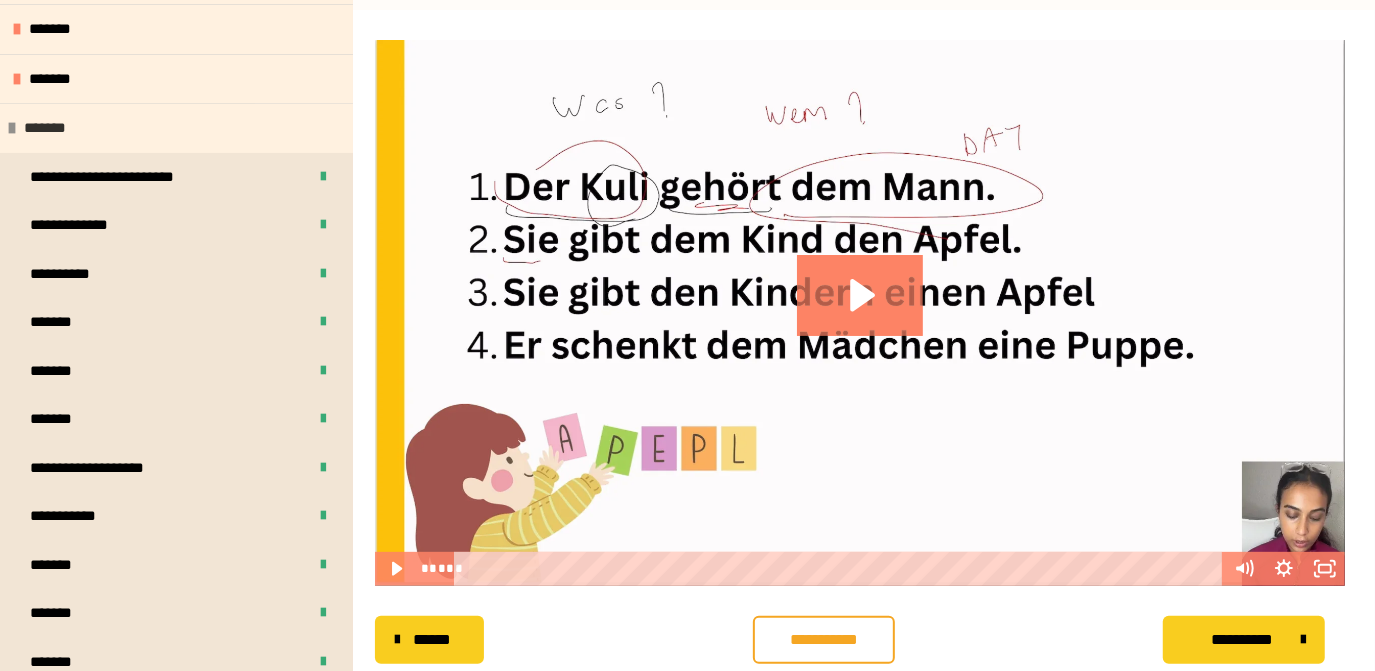click on "*******" at bounding box center [176, 128] 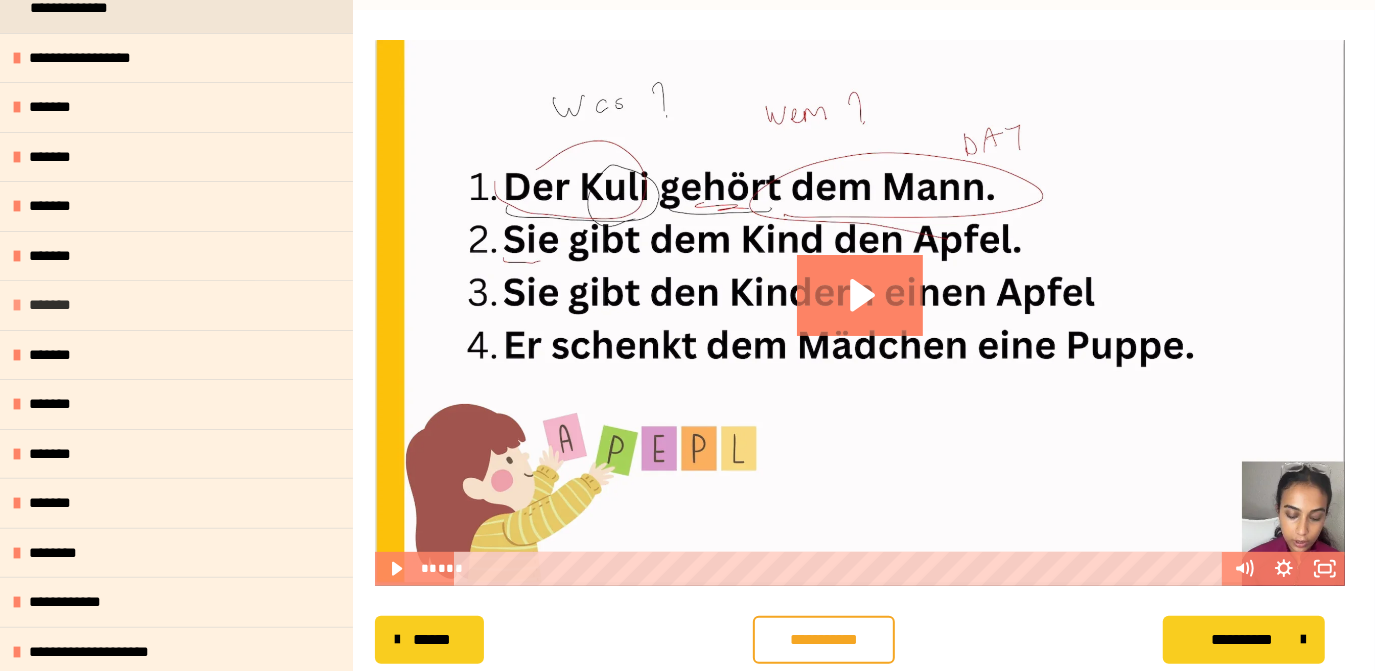 scroll, scrollTop: 165, scrollLeft: 0, axis: vertical 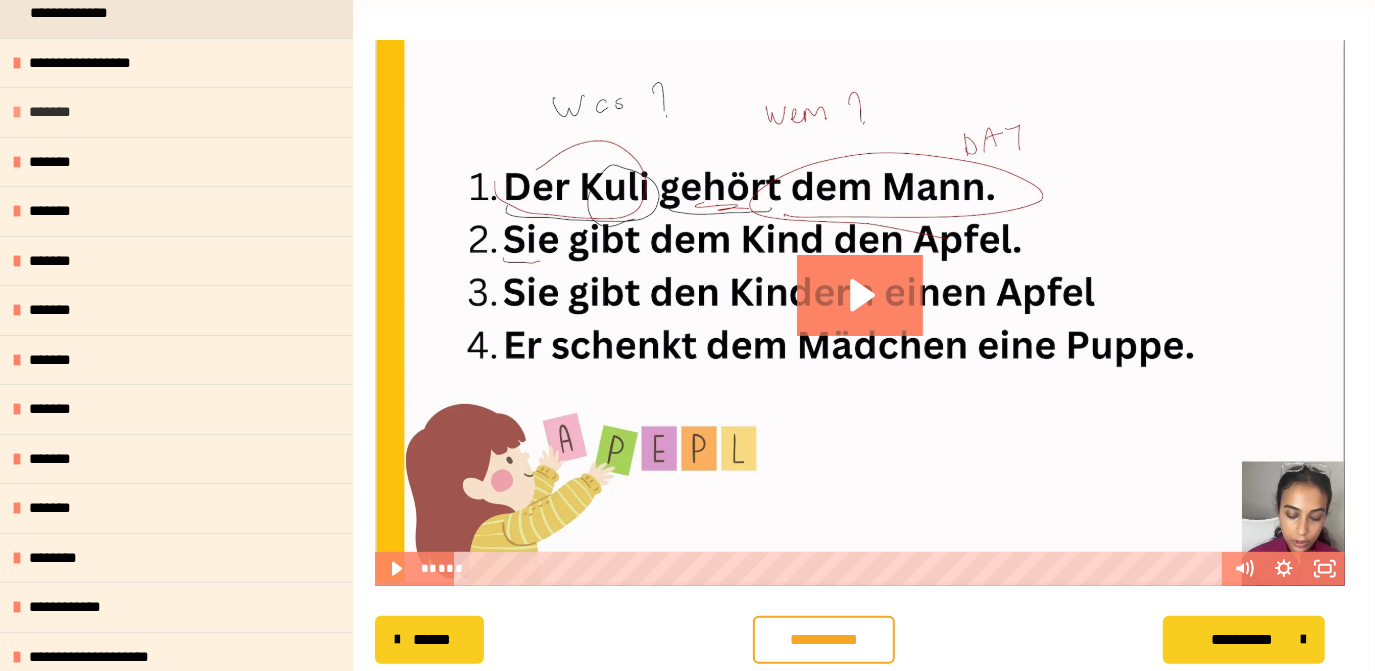 click on "*******" at bounding box center (176, 112) 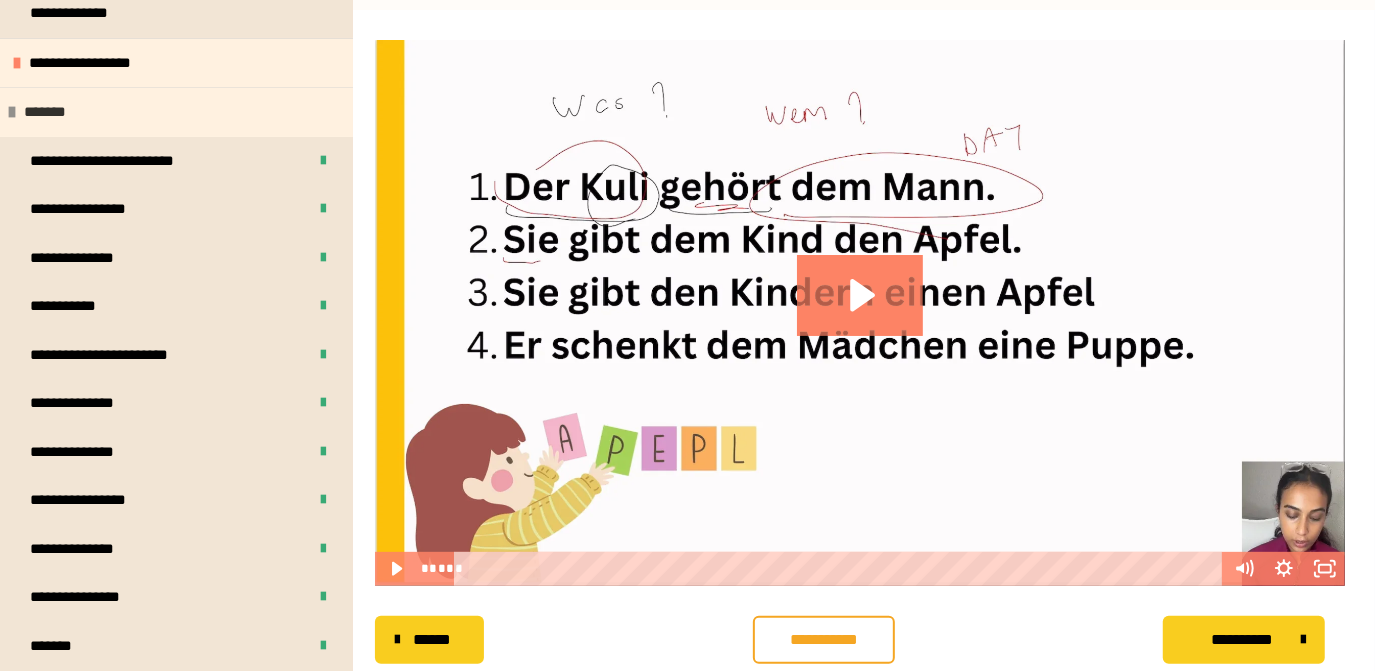 scroll, scrollTop: 747, scrollLeft: 0, axis: vertical 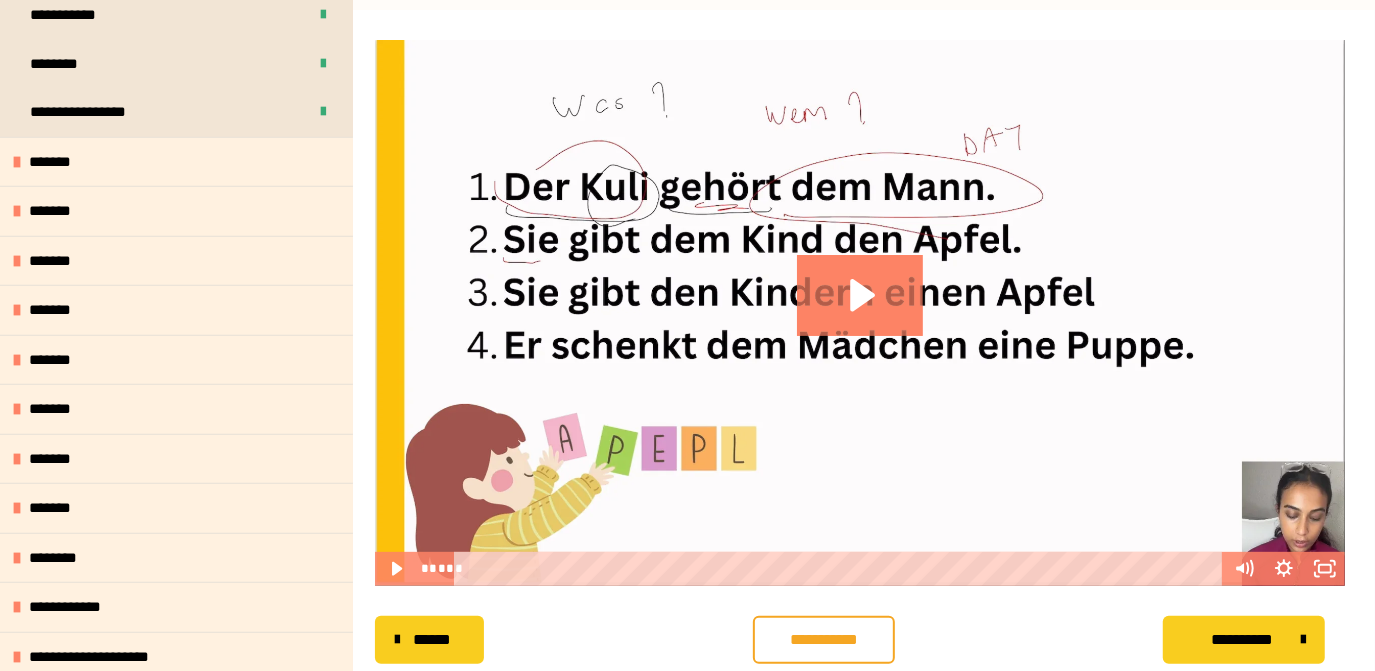 click on "**********" at bounding box center (94, 112) 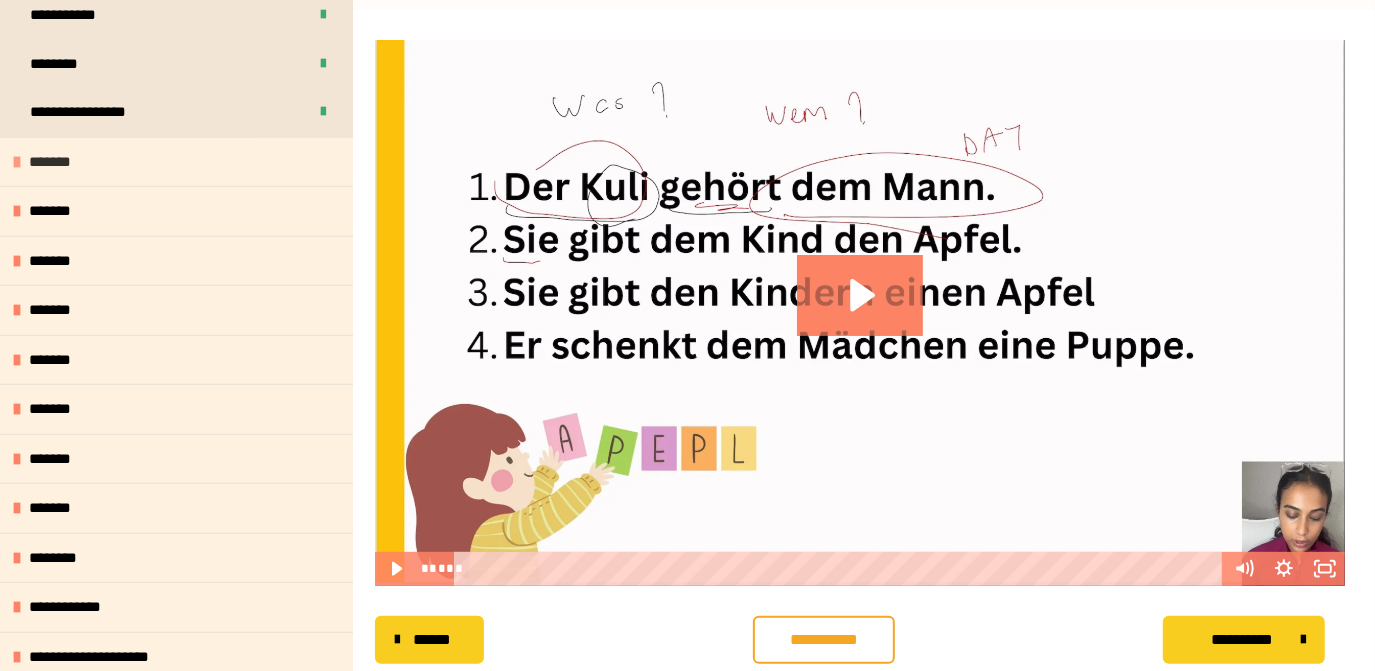 click on "*******" at bounding box center (176, 162) 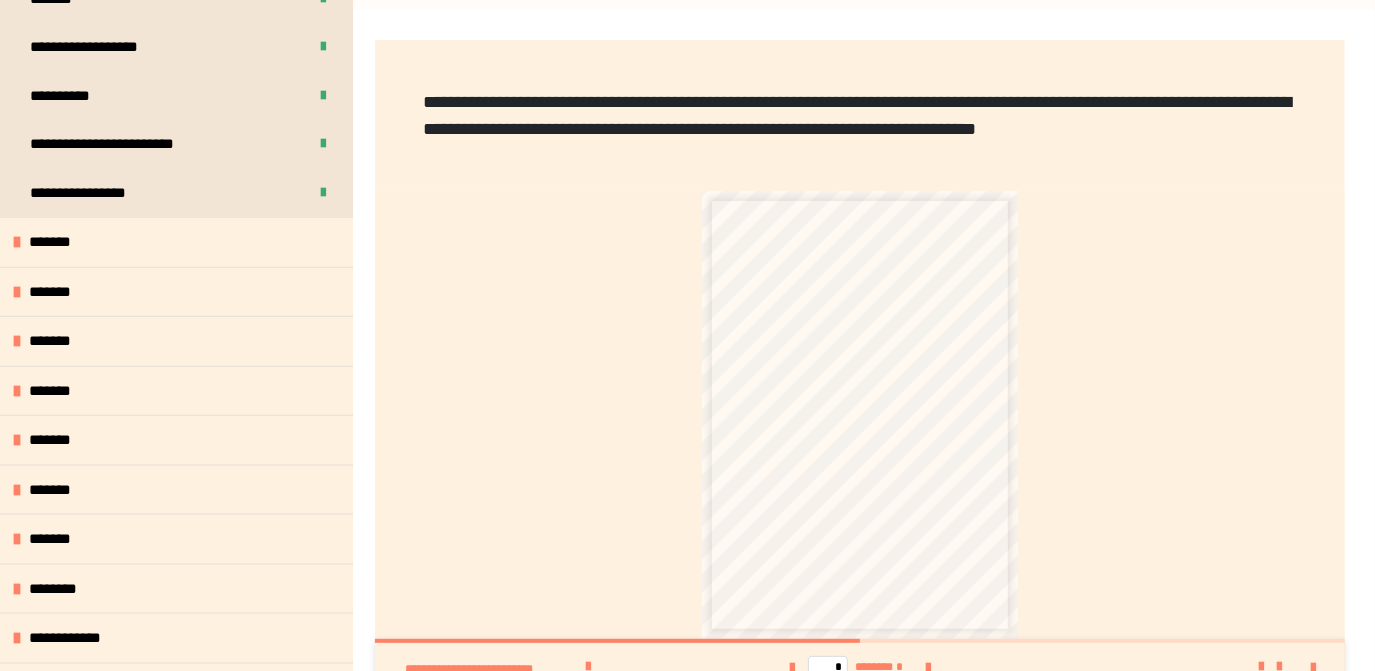 scroll, scrollTop: 1475, scrollLeft: 0, axis: vertical 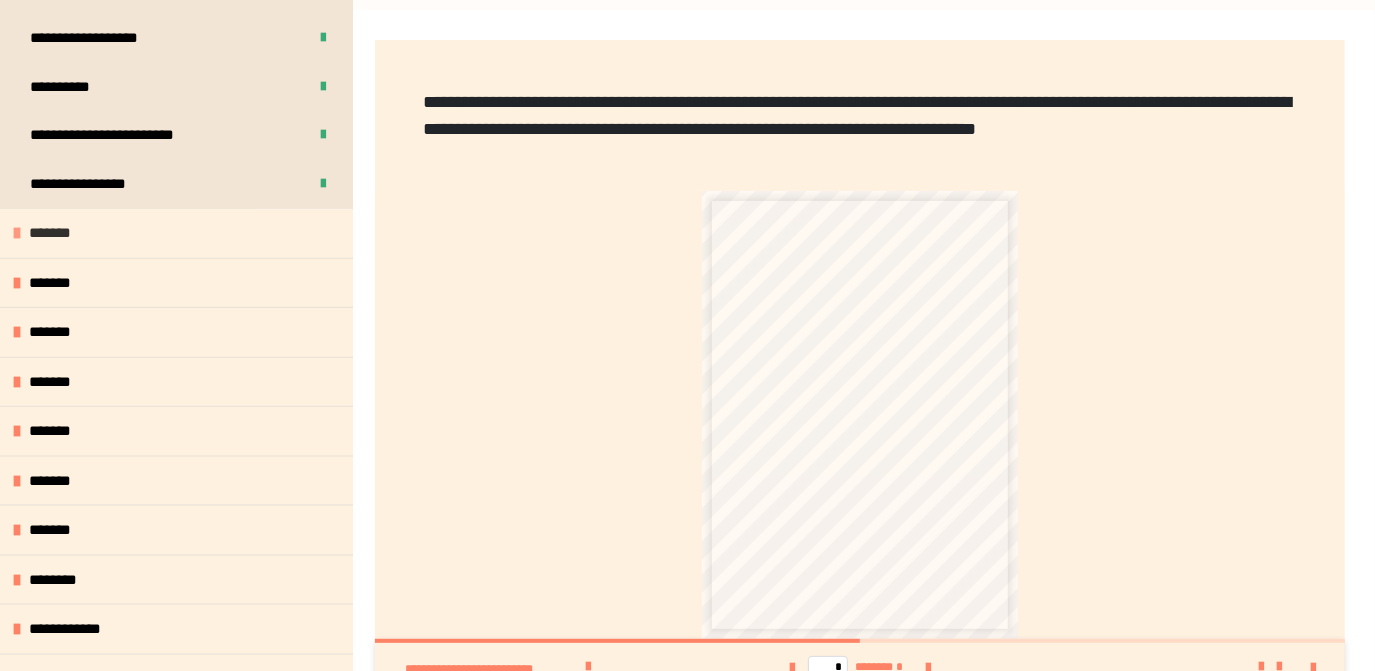 click on "*******" at bounding box center (176, 233) 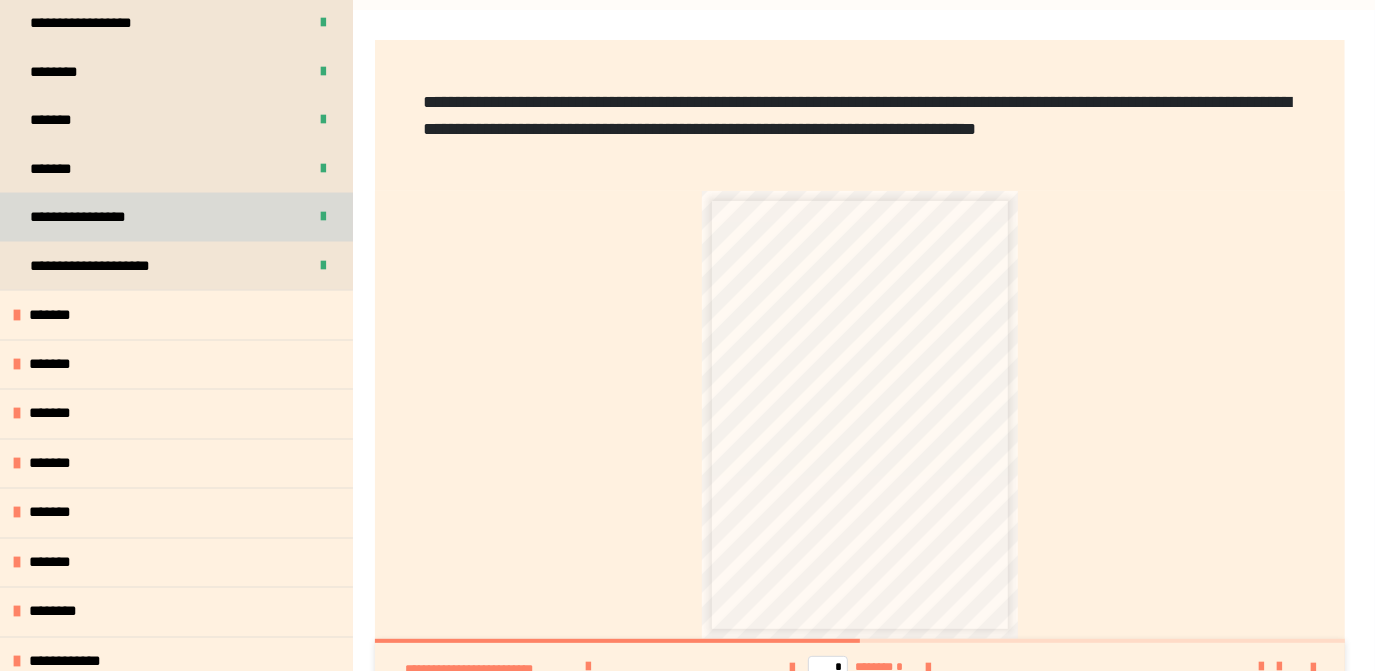 scroll, scrollTop: 2225, scrollLeft: 0, axis: vertical 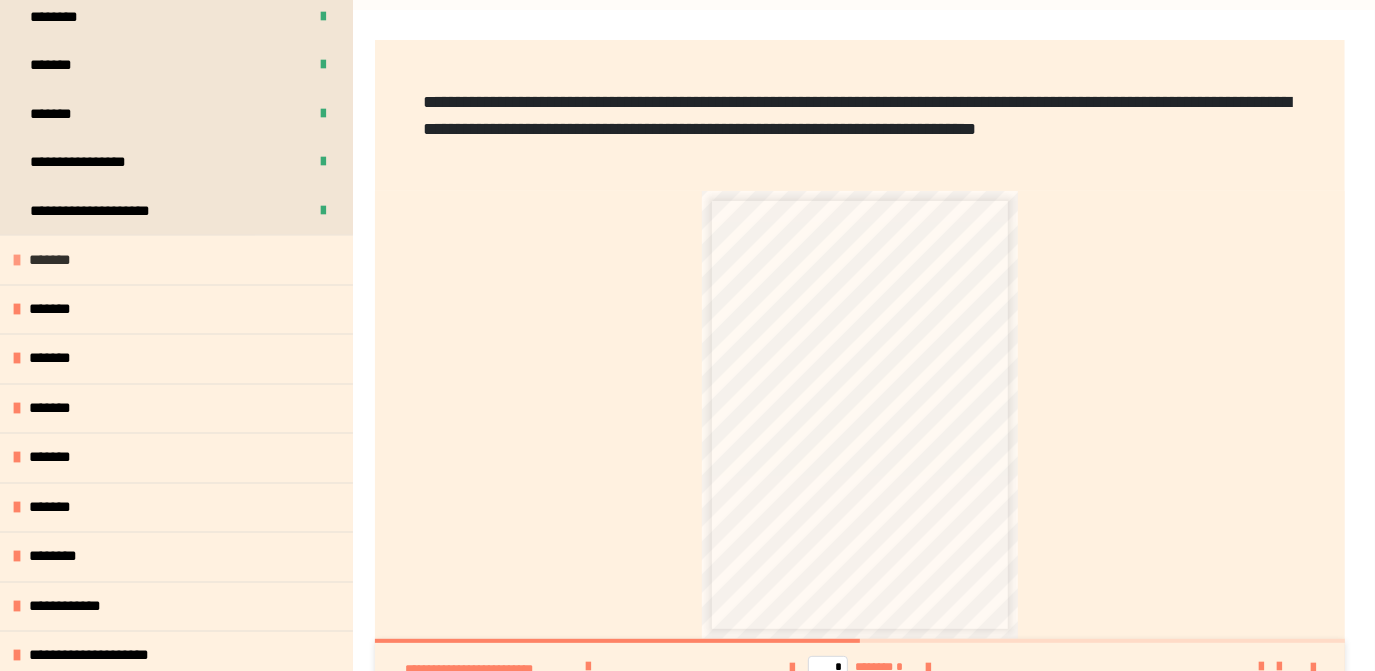 click on "*******" at bounding box center [176, 260] 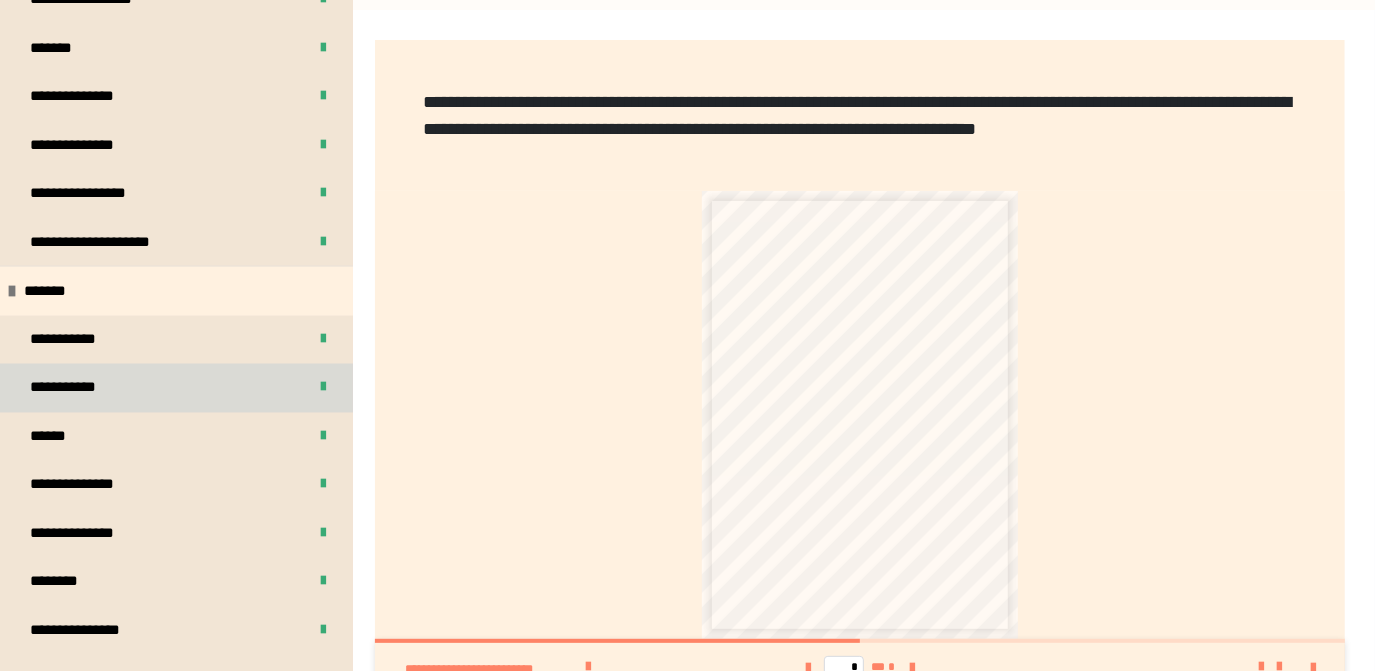 scroll, scrollTop: 2225, scrollLeft: 0, axis: vertical 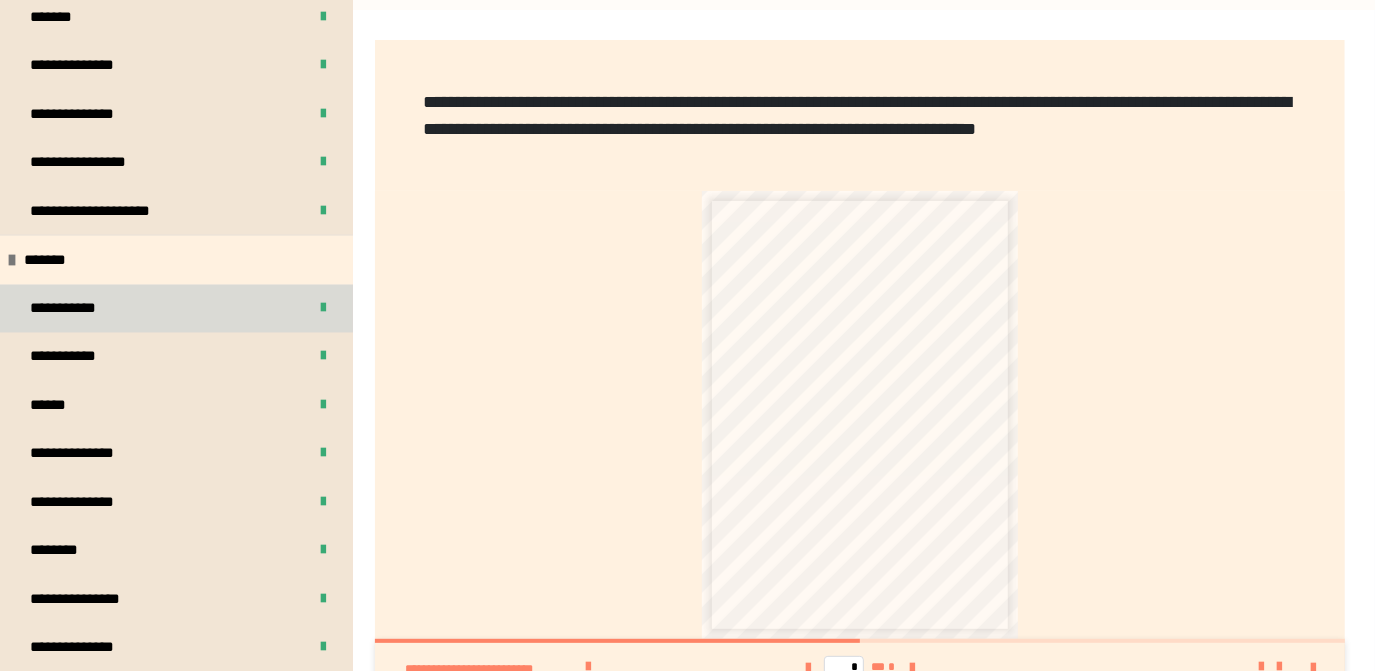 click on "**********" at bounding box center (176, 309) 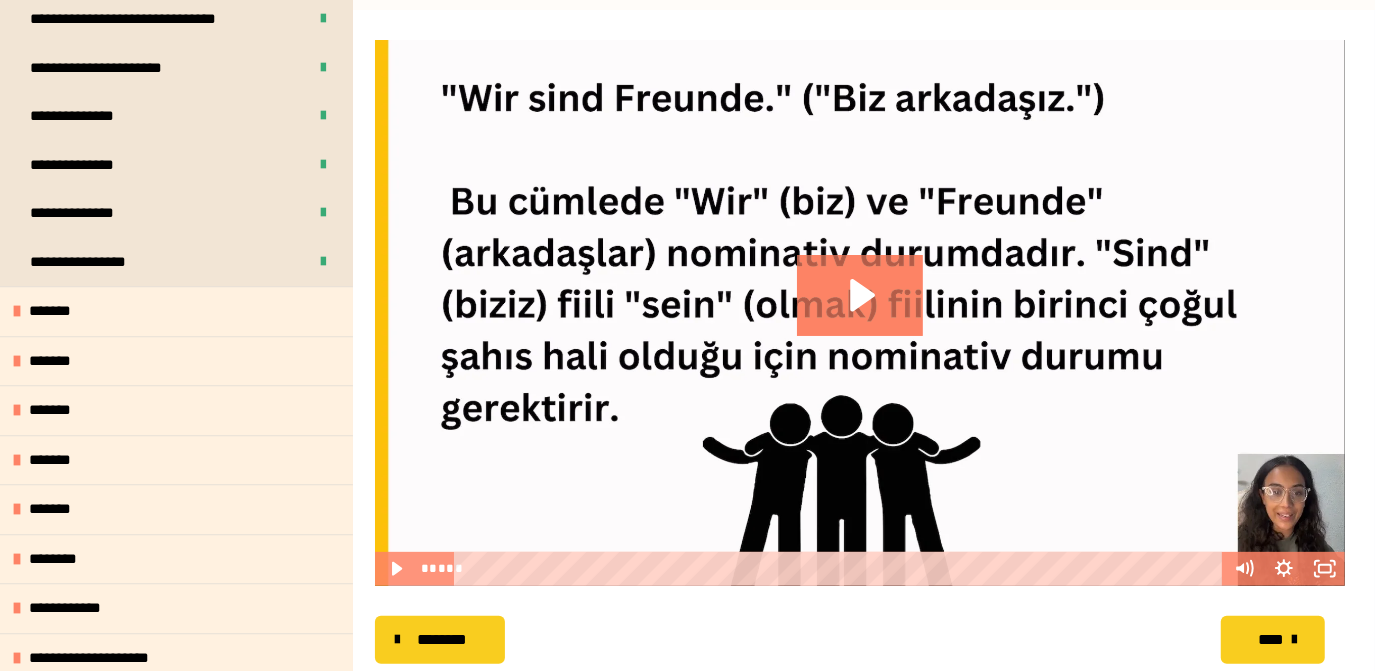 scroll, scrollTop: 2952, scrollLeft: 0, axis: vertical 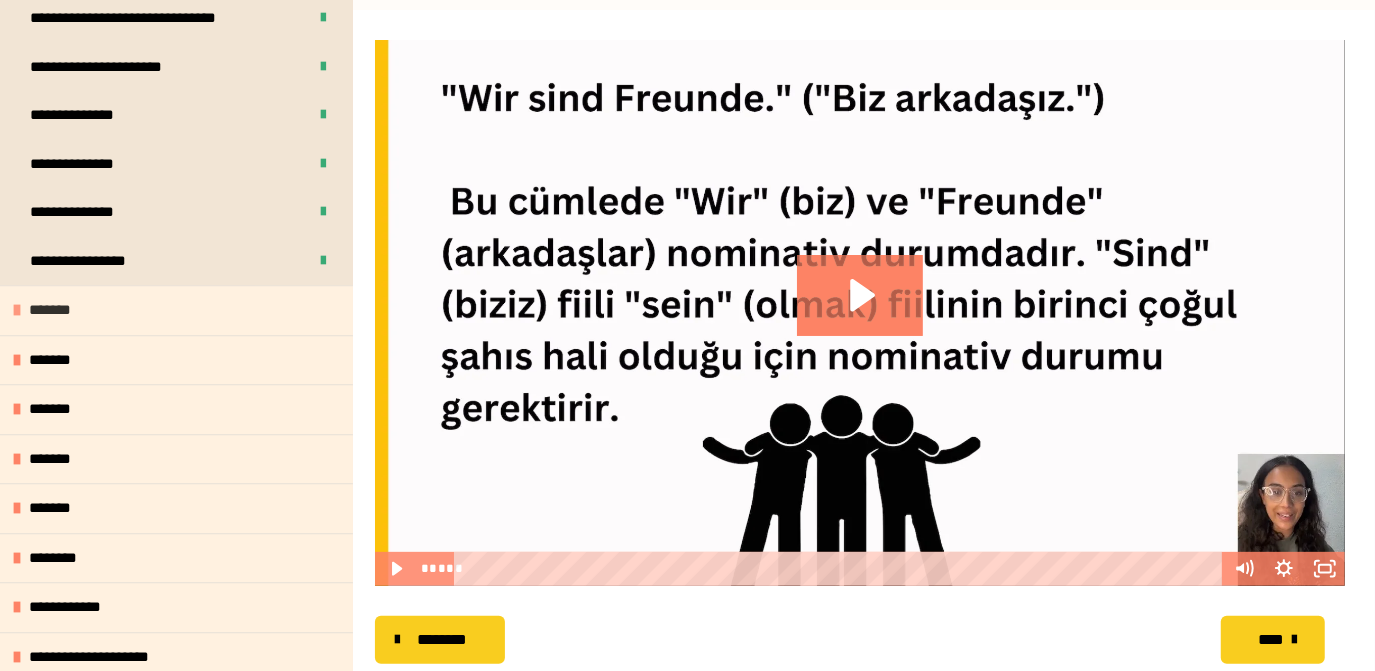 click on "*******" at bounding box center [176, 310] 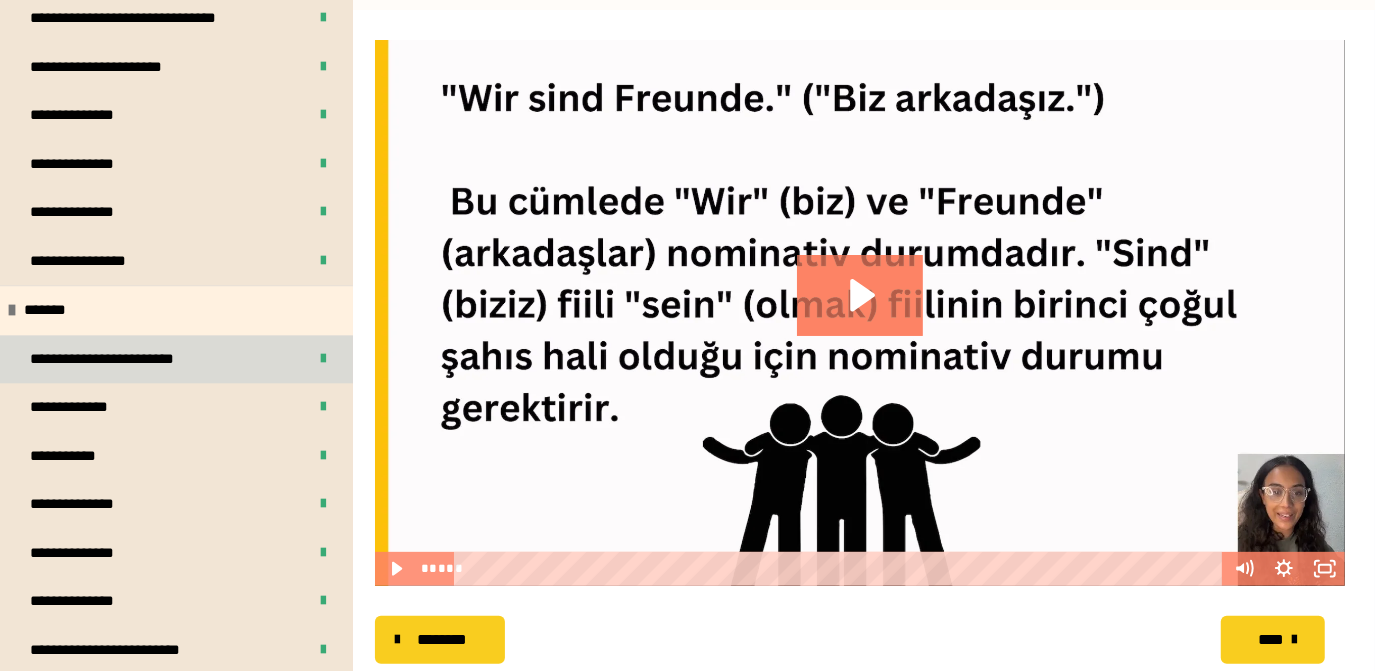 click on "**********" at bounding box center [112, 359] 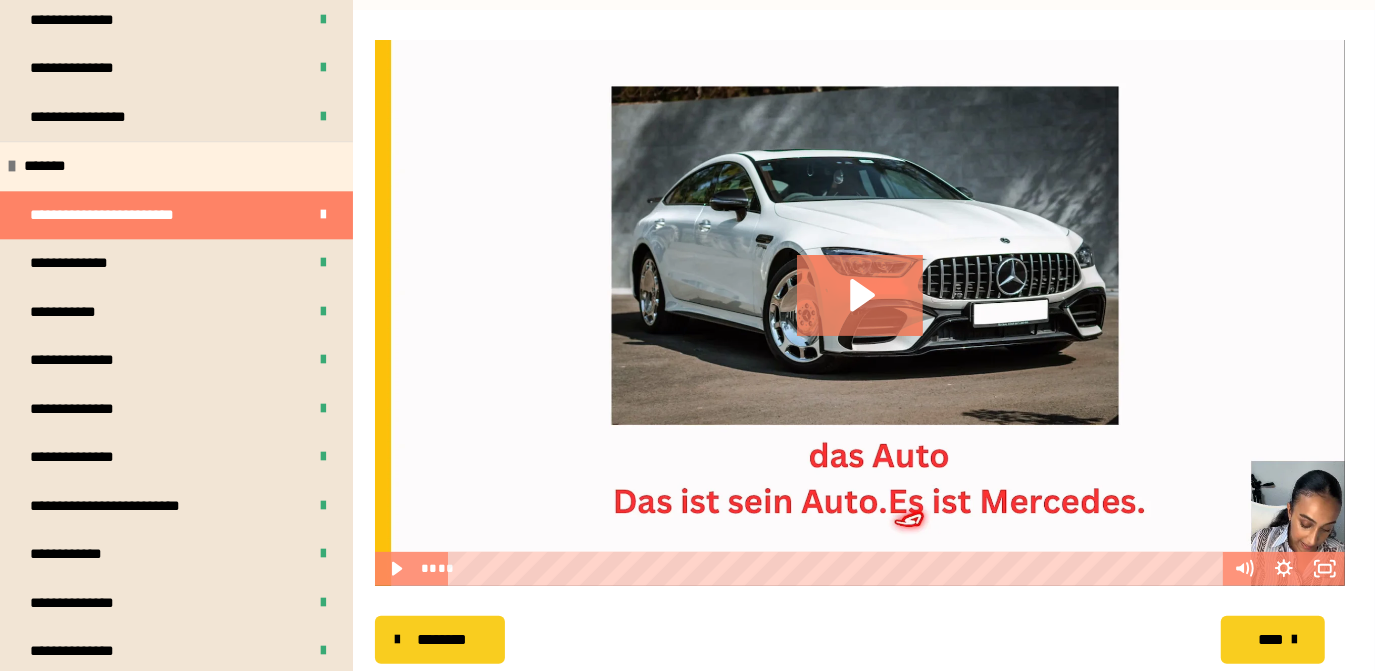 scroll, scrollTop: 3134, scrollLeft: 0, axis: vertical 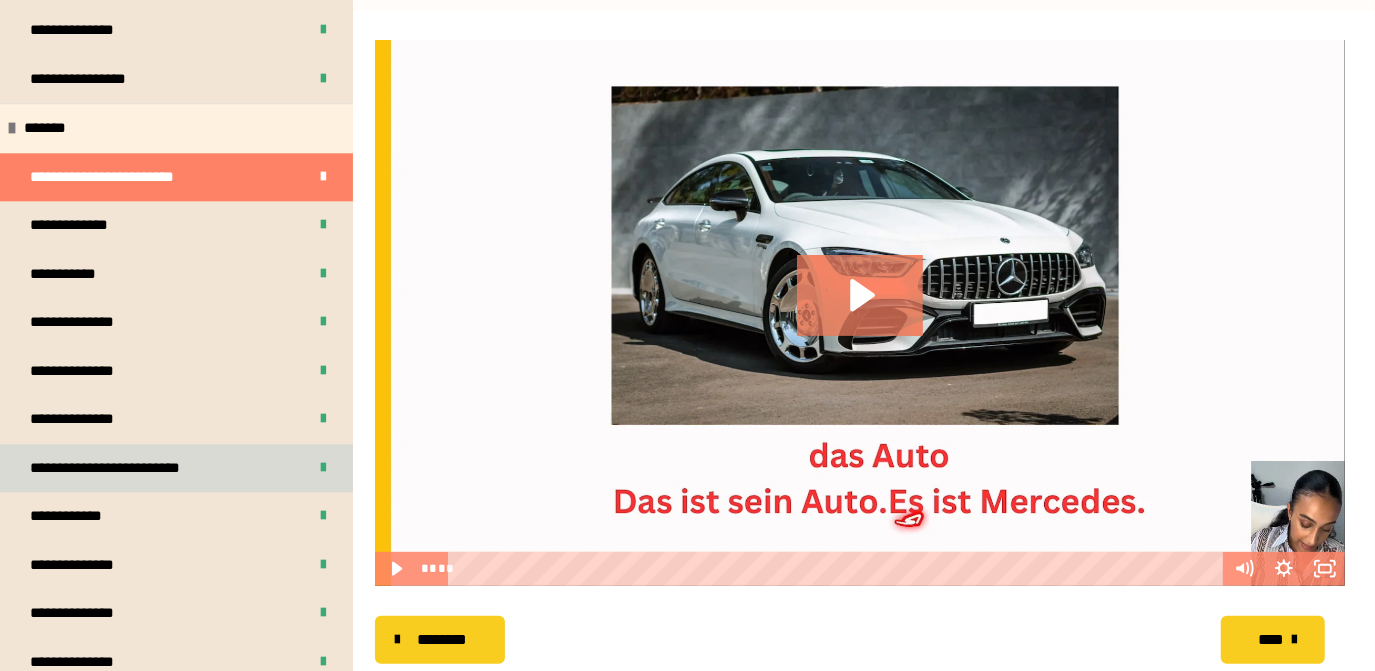 click on "**********" at bounding box center (130, 468) 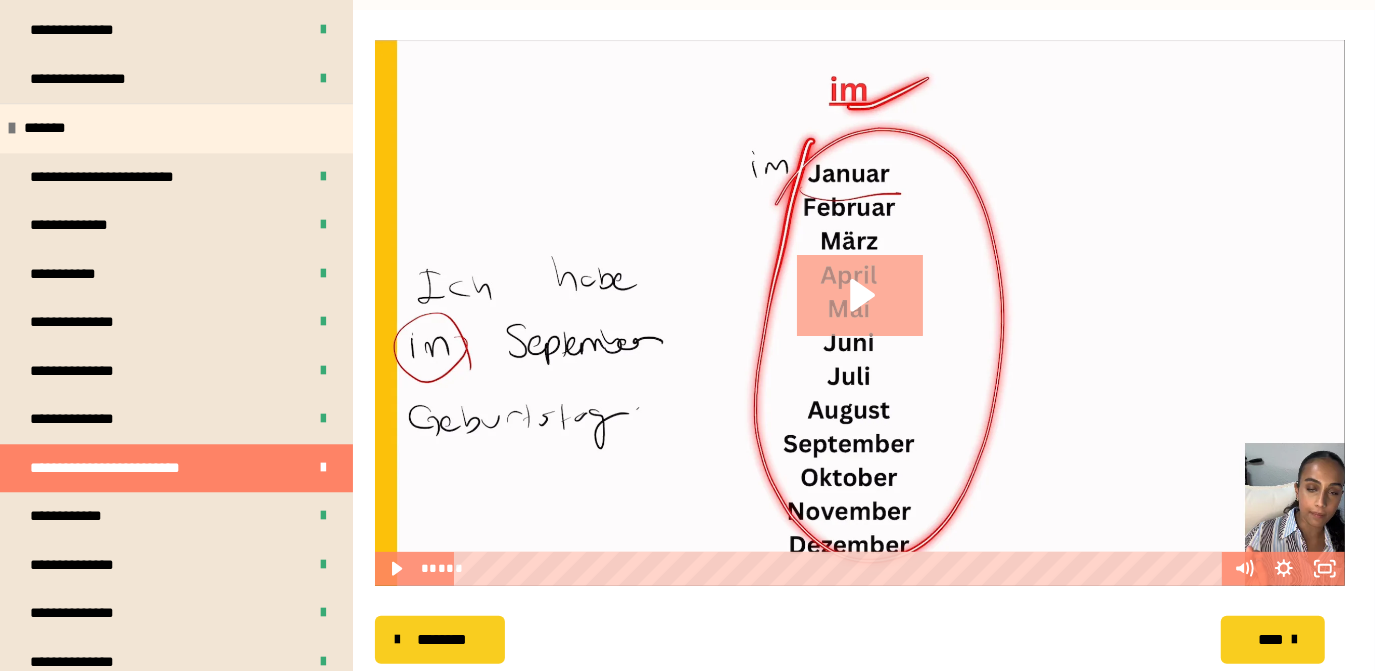 click 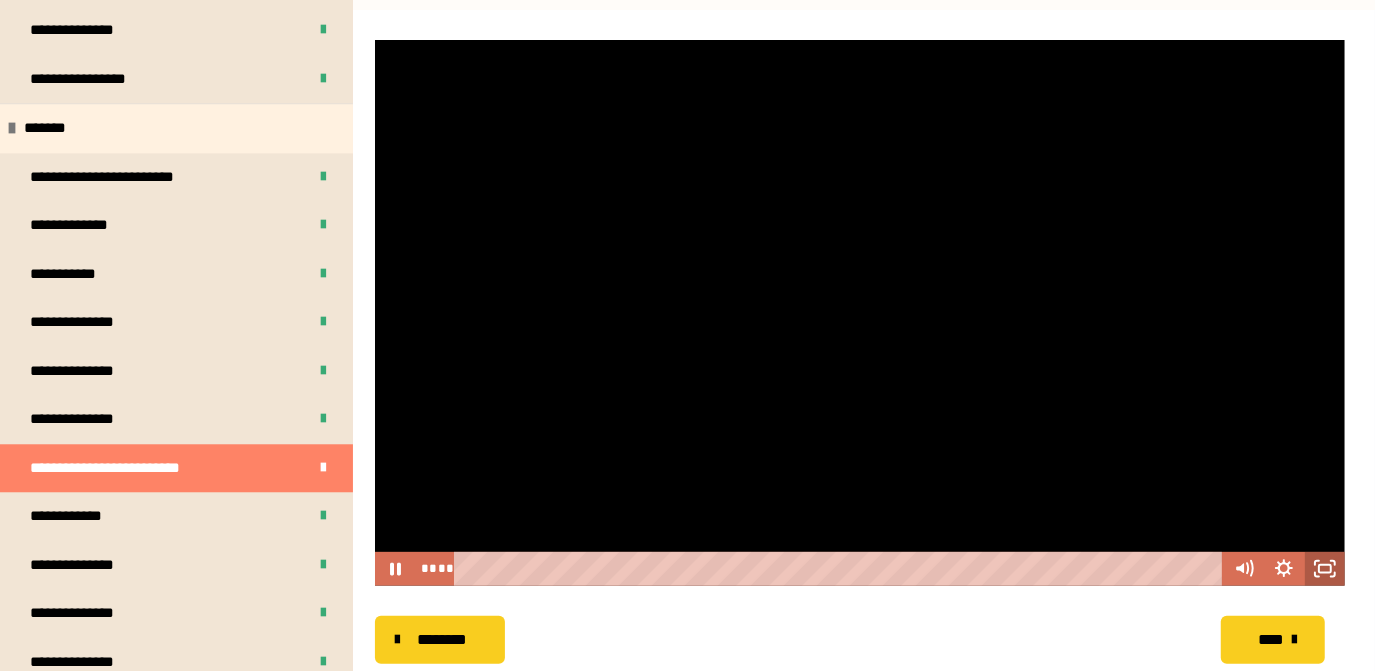 click 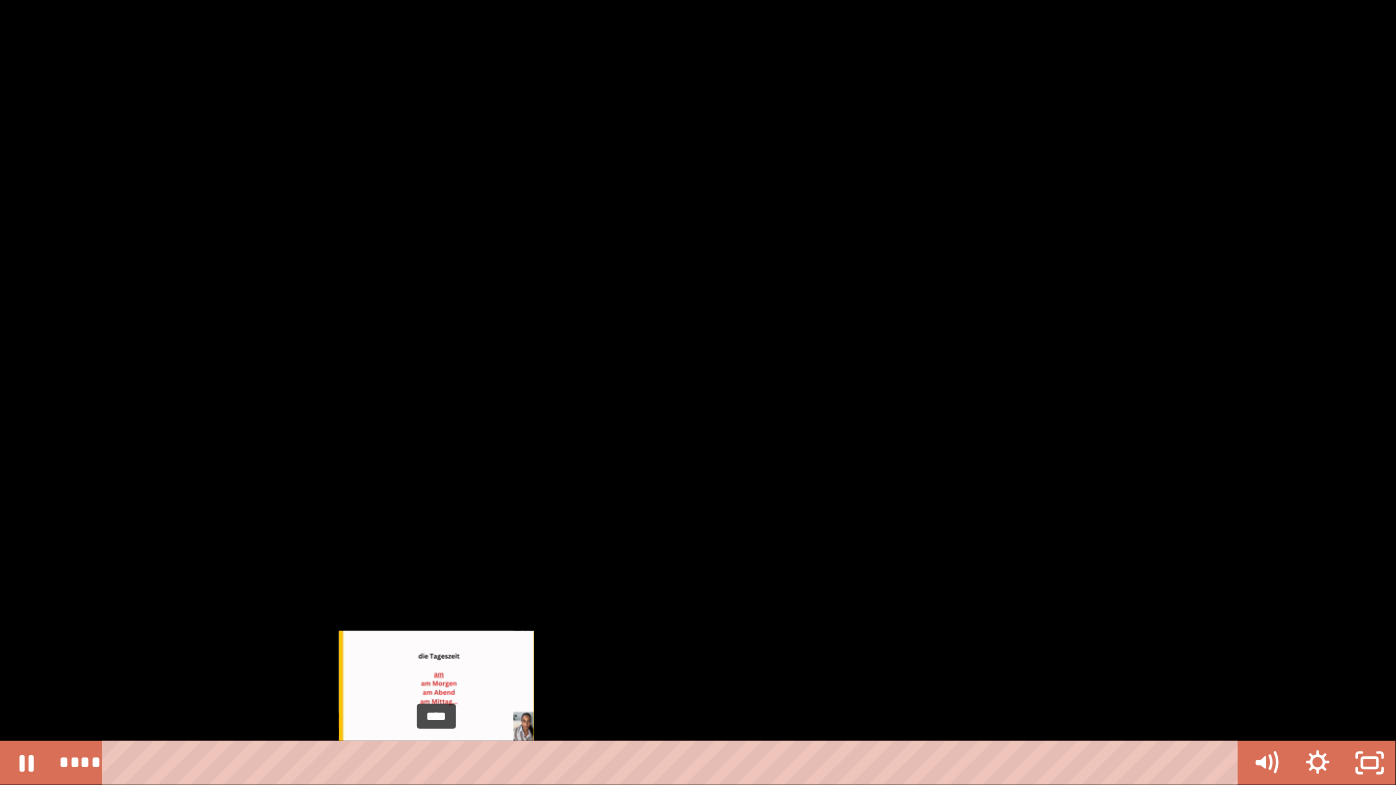 click on "****" at bounding box center (674, 763) 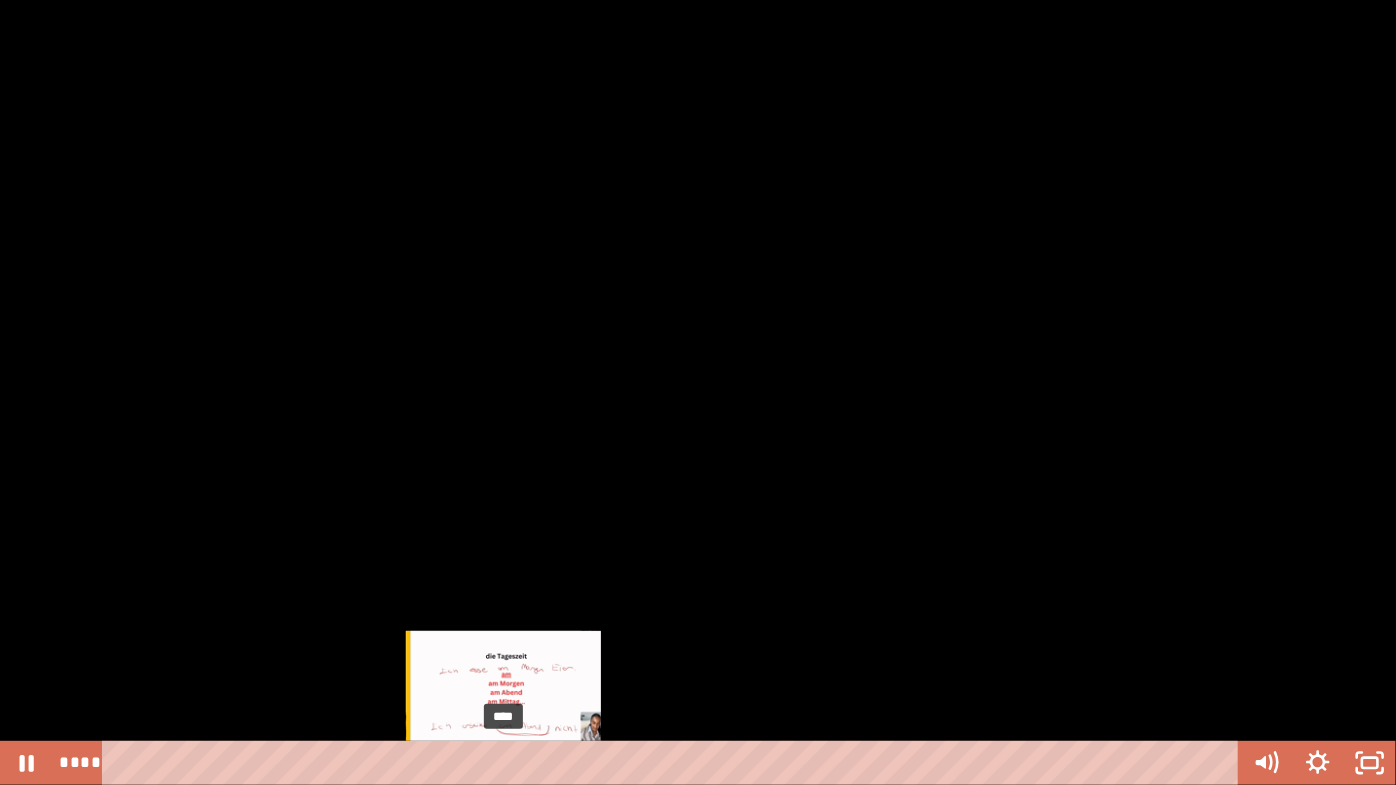 click on "****" at bounding box center [674, 763] 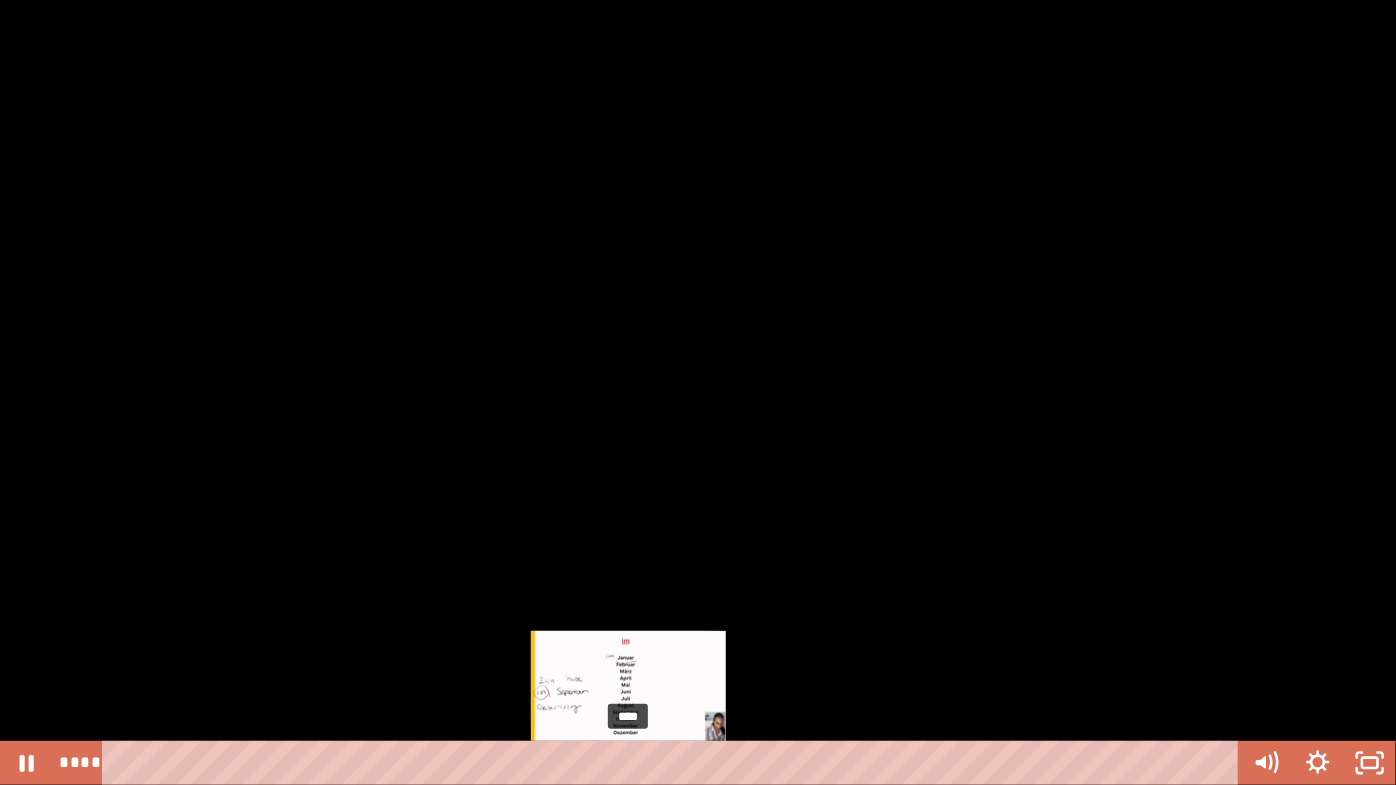 click on "****" at bounding box center [674, 763] 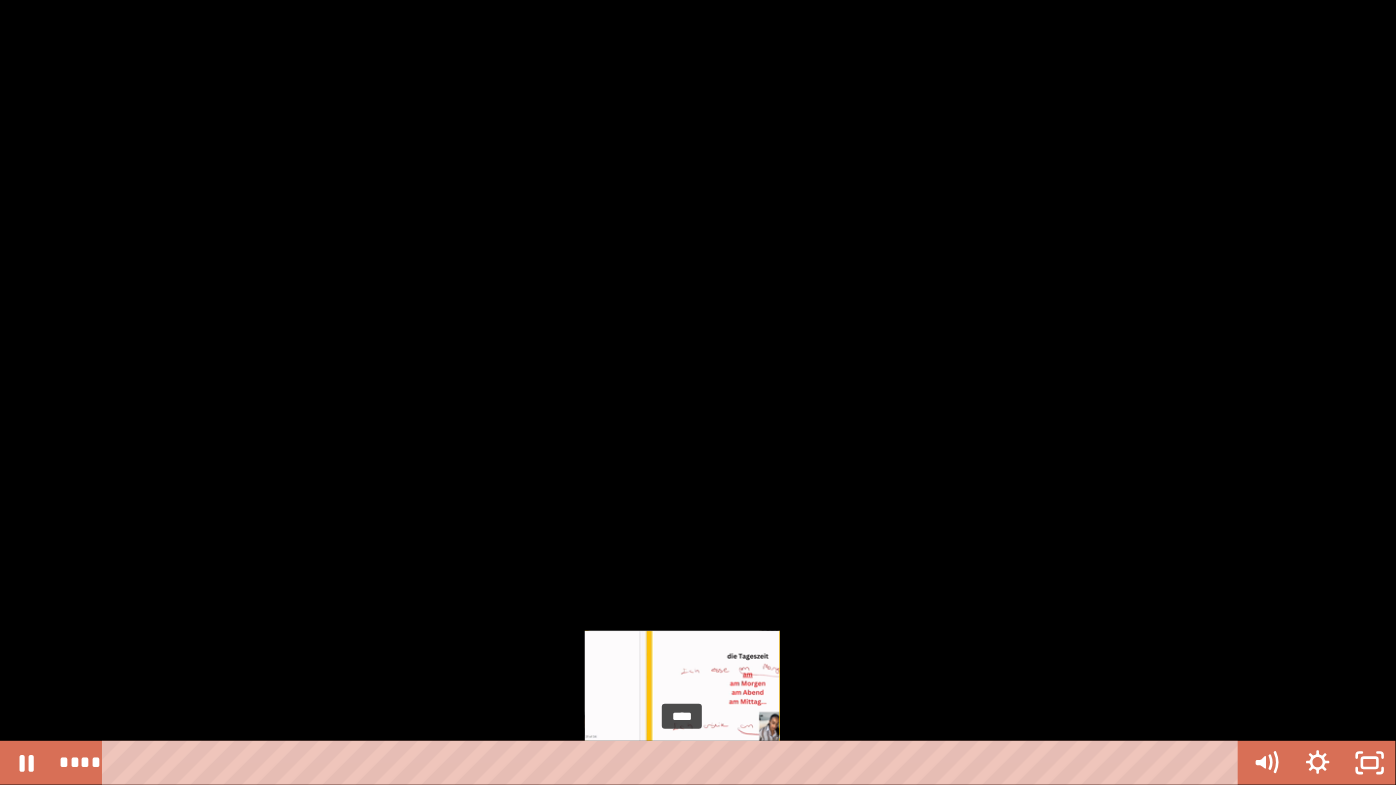 click on "****" at bounding box center [674, 763] 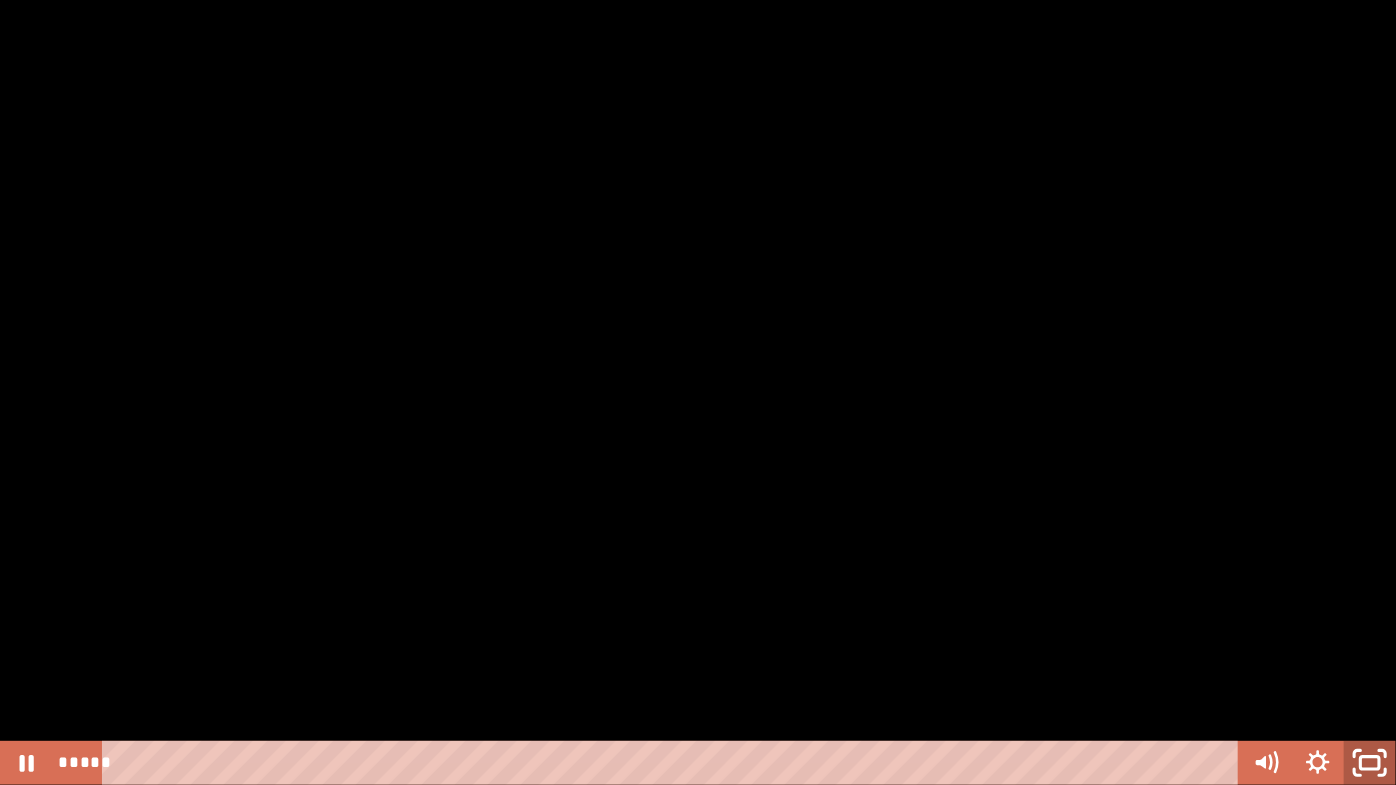 click 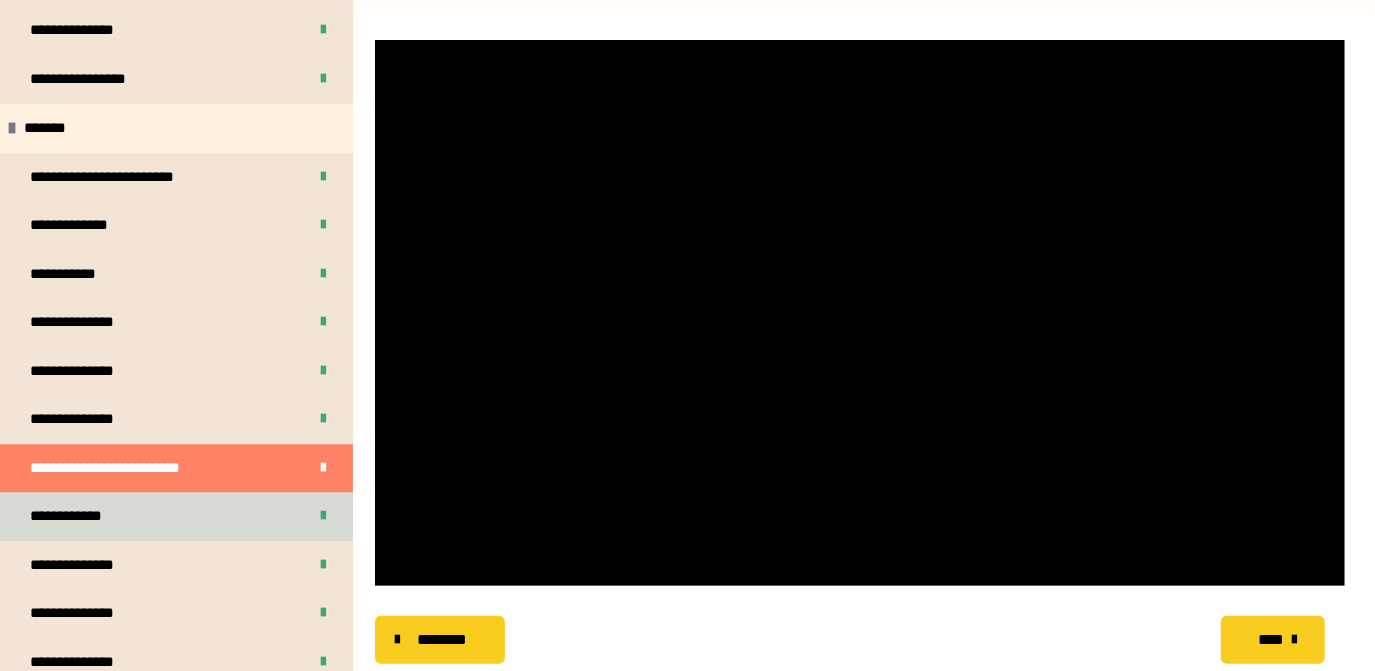 click on "**********" at bounding box center [76, 516] 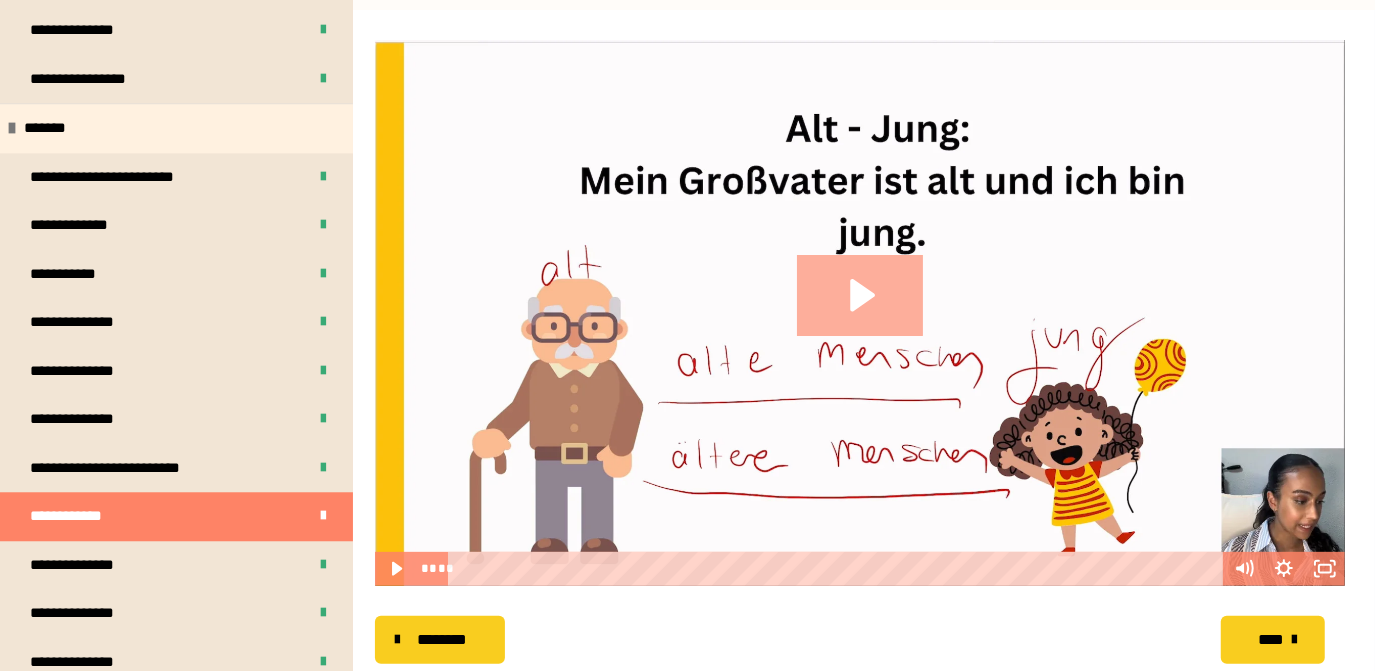 click 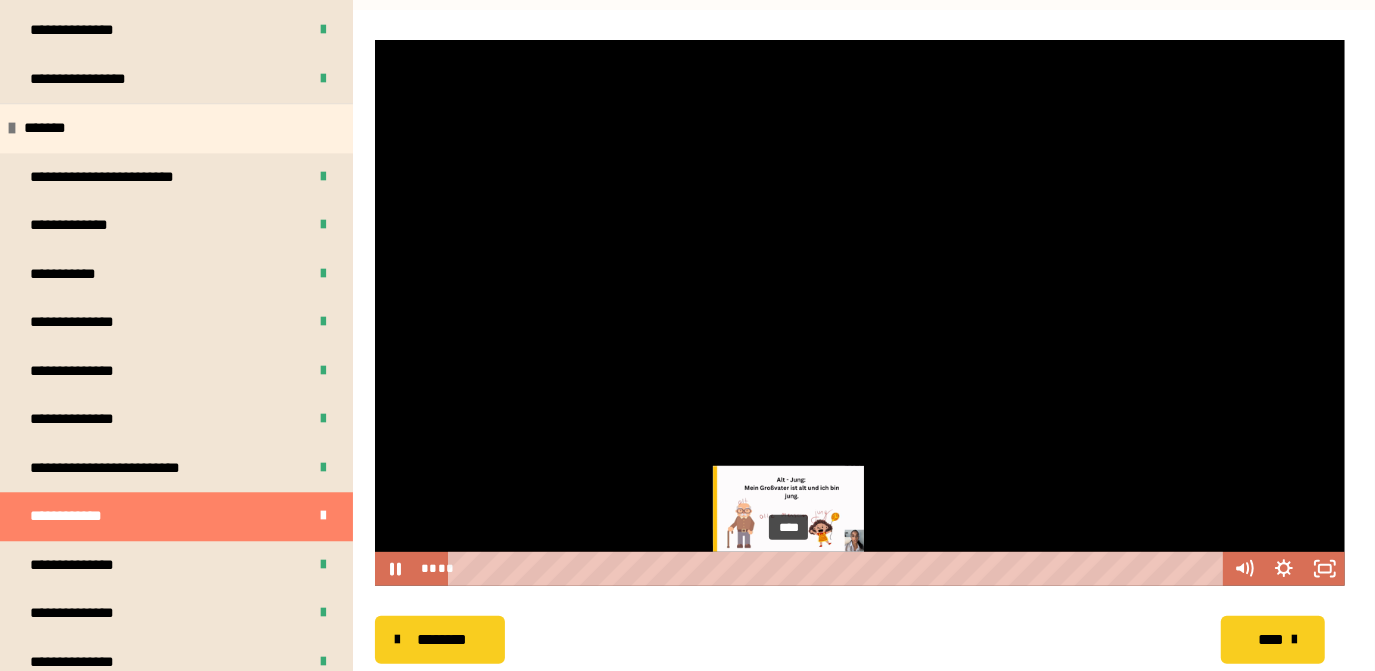 click on "****" at bounding box center [838, 569] 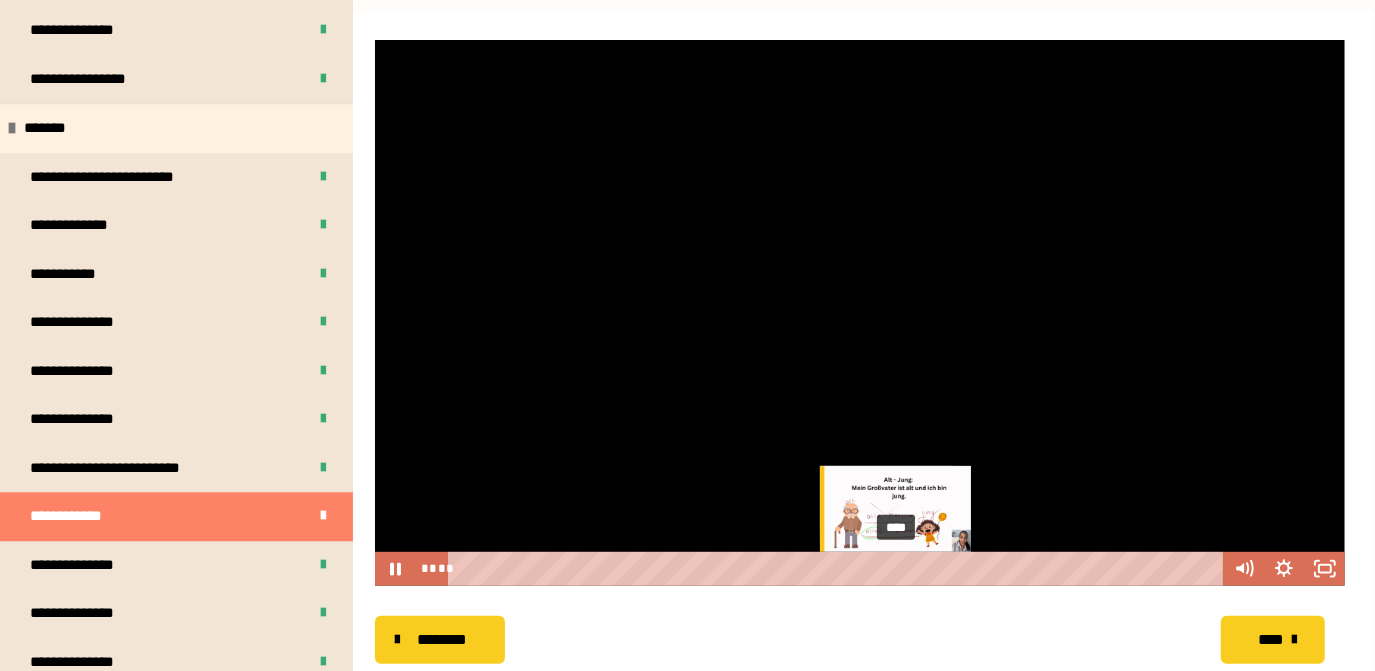 click on "****" at bounding box center (838, 569) 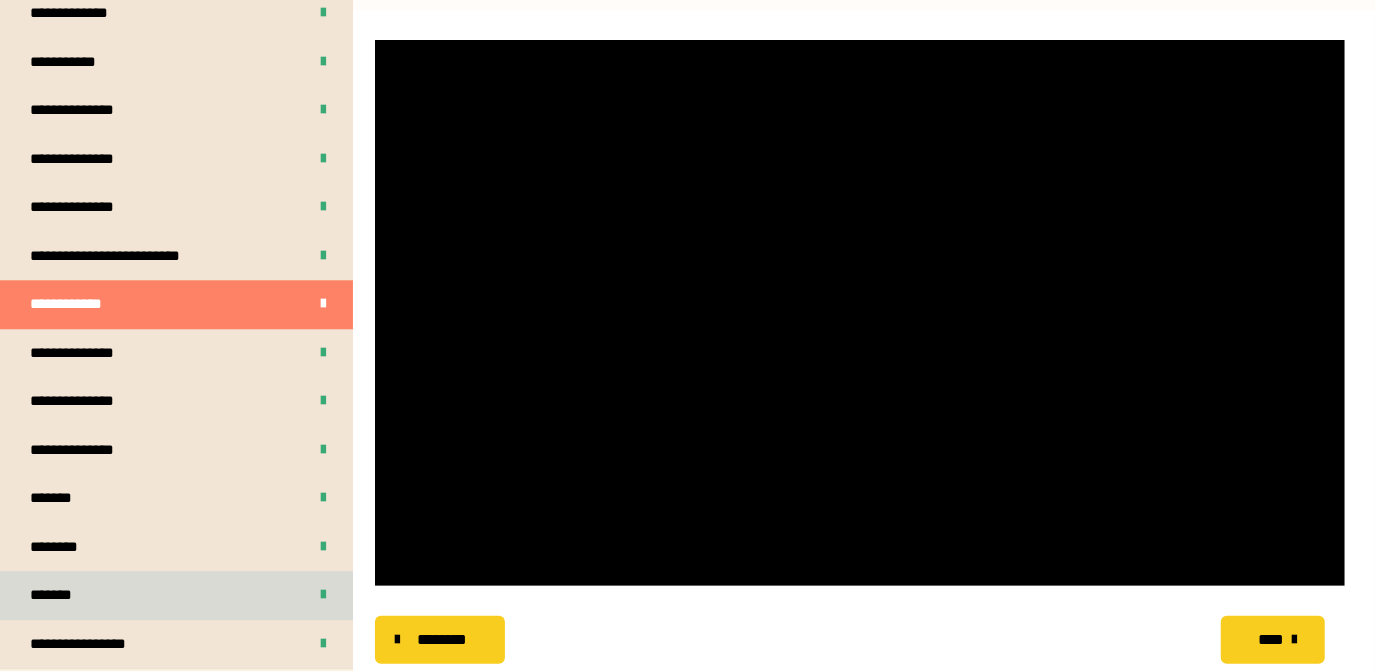 scroll, scrollTop: 3407, scrollLeft: 0, axis: vertical 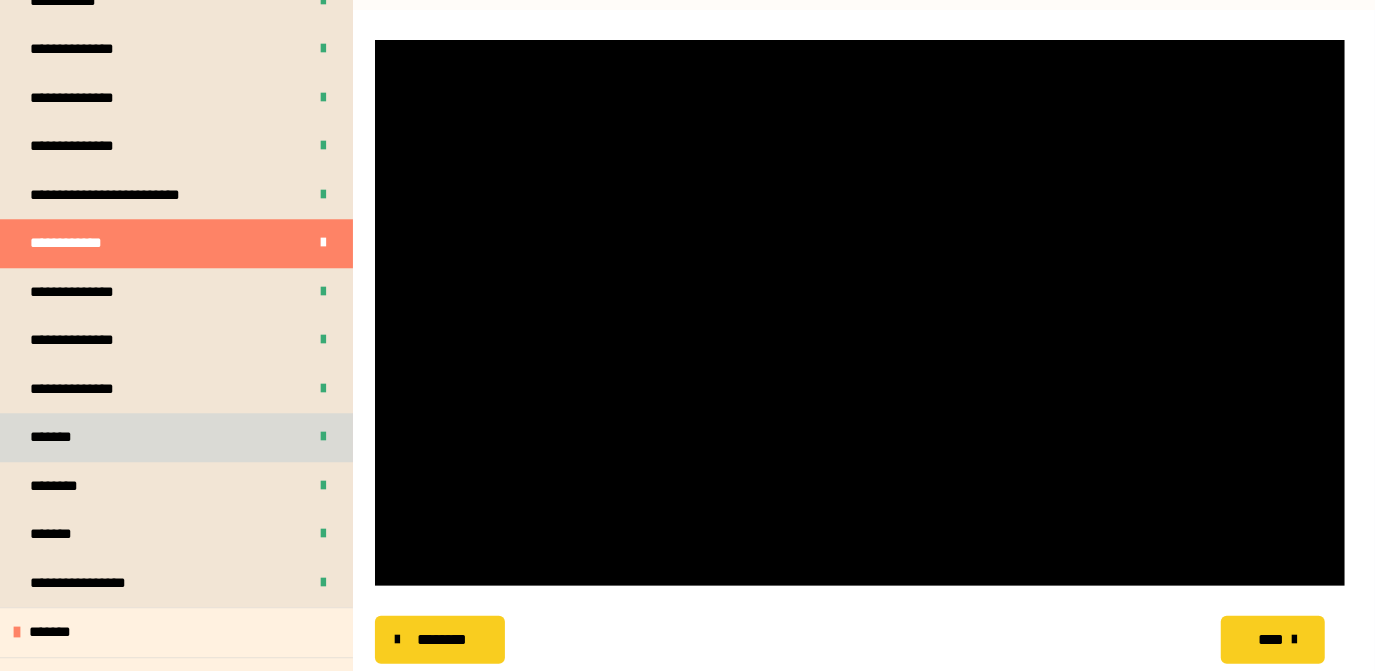 click on "*******" at bounding box center [176, 437] 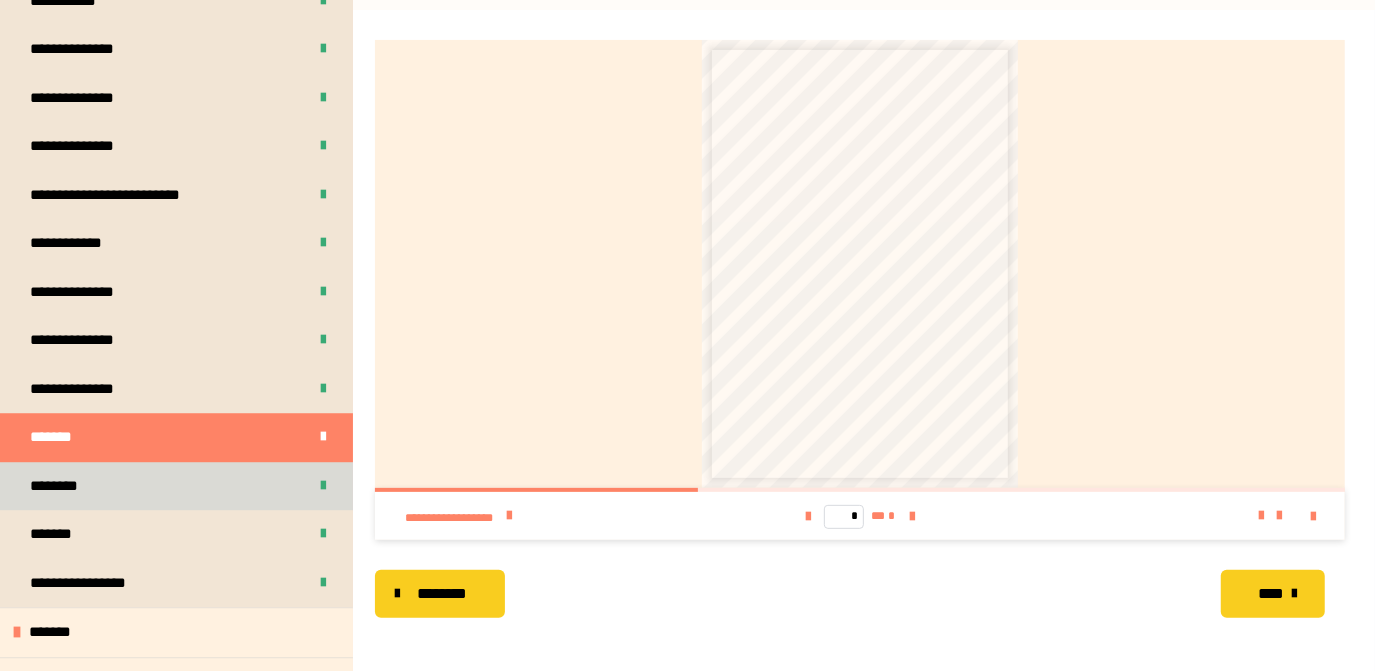 click on "********" at bounding box center (176, 486) 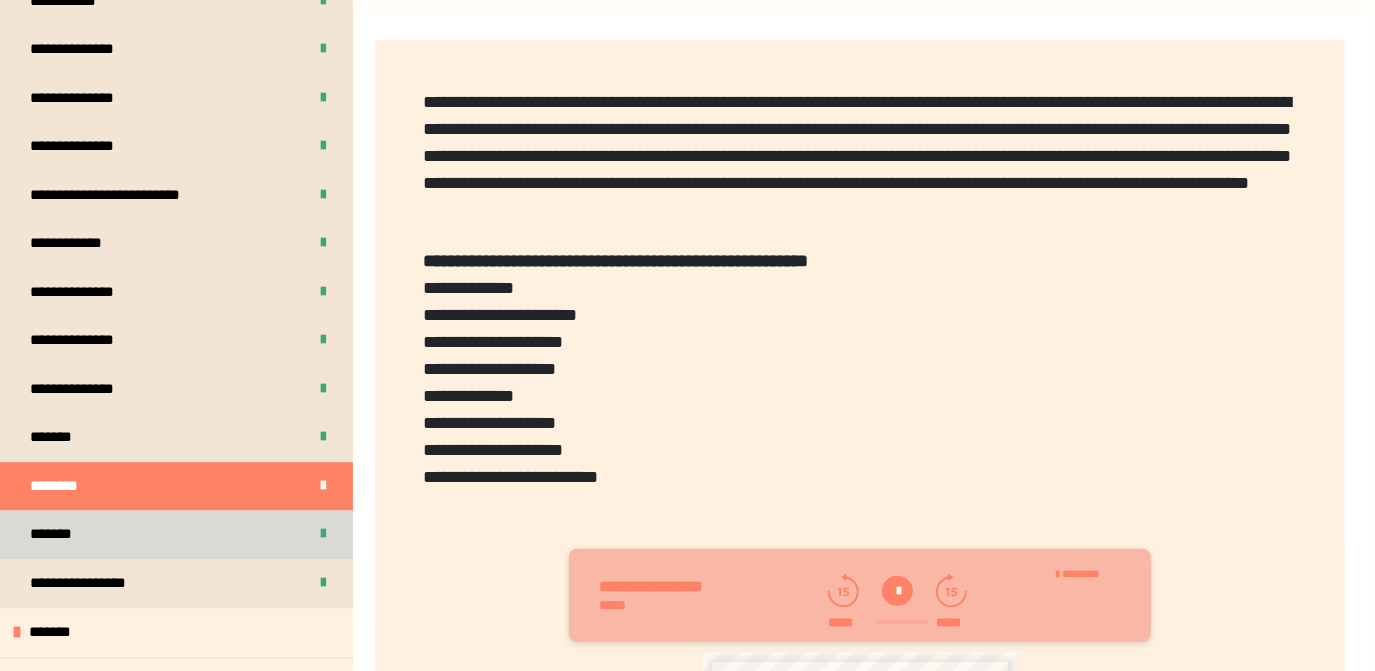 click on "*******" at bounding box center (176, 534) 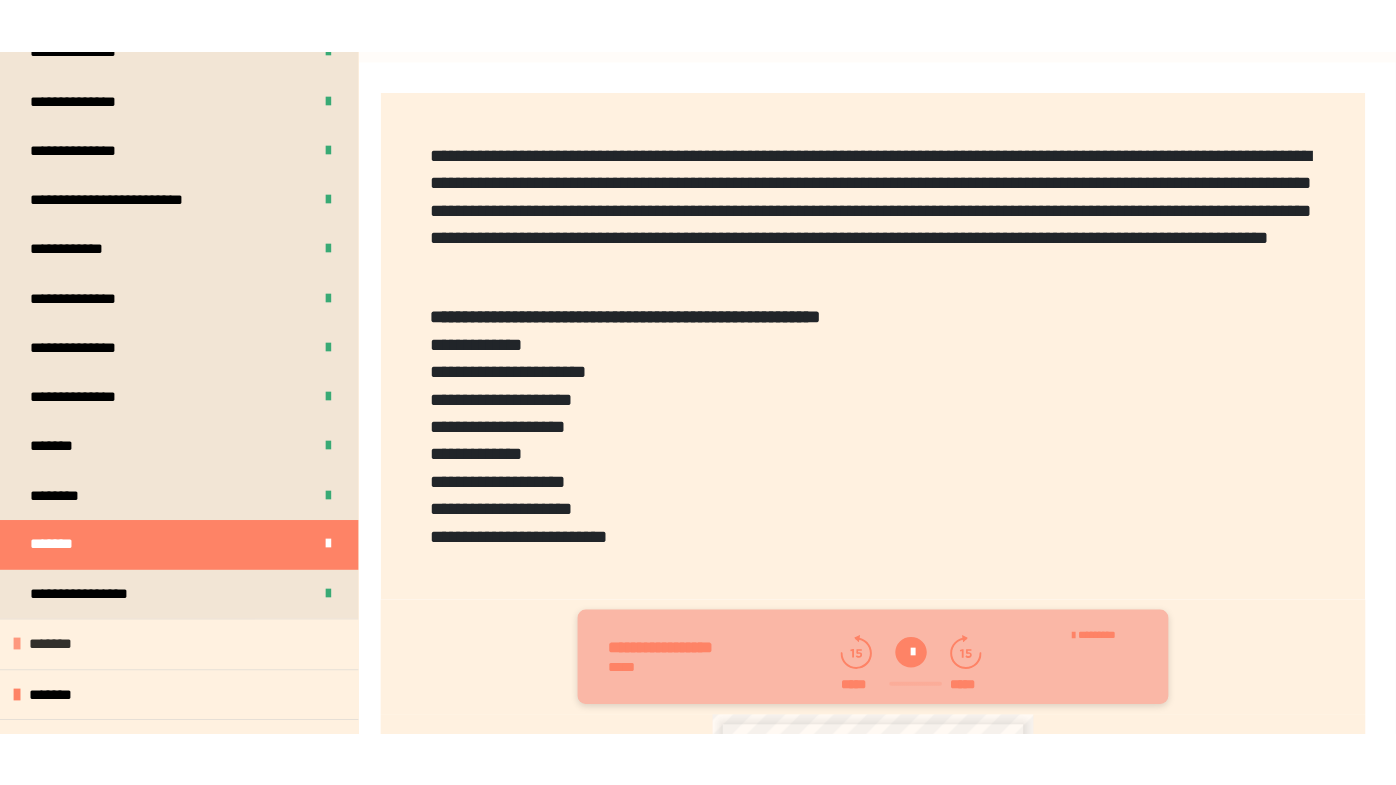 scroll, scrollTop: 3589, scrollLeft: 0, axis: vertical 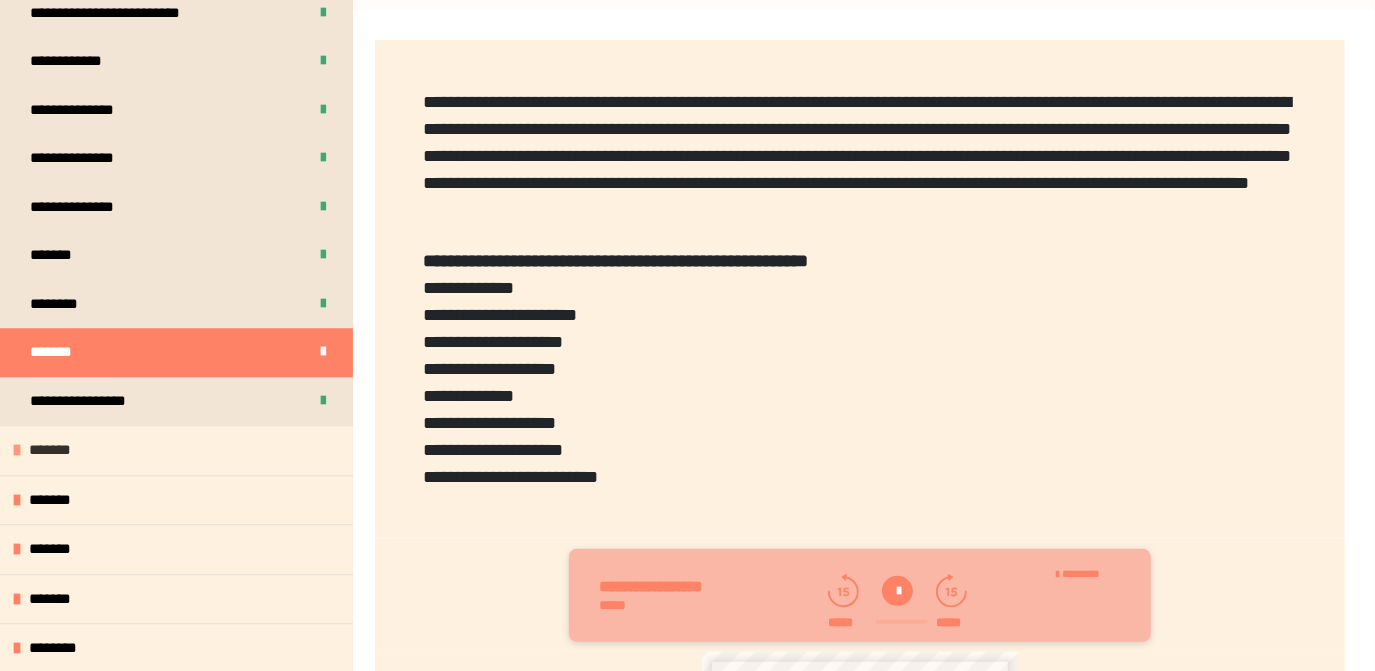 click on "*******" at bounding box center (176, 450) 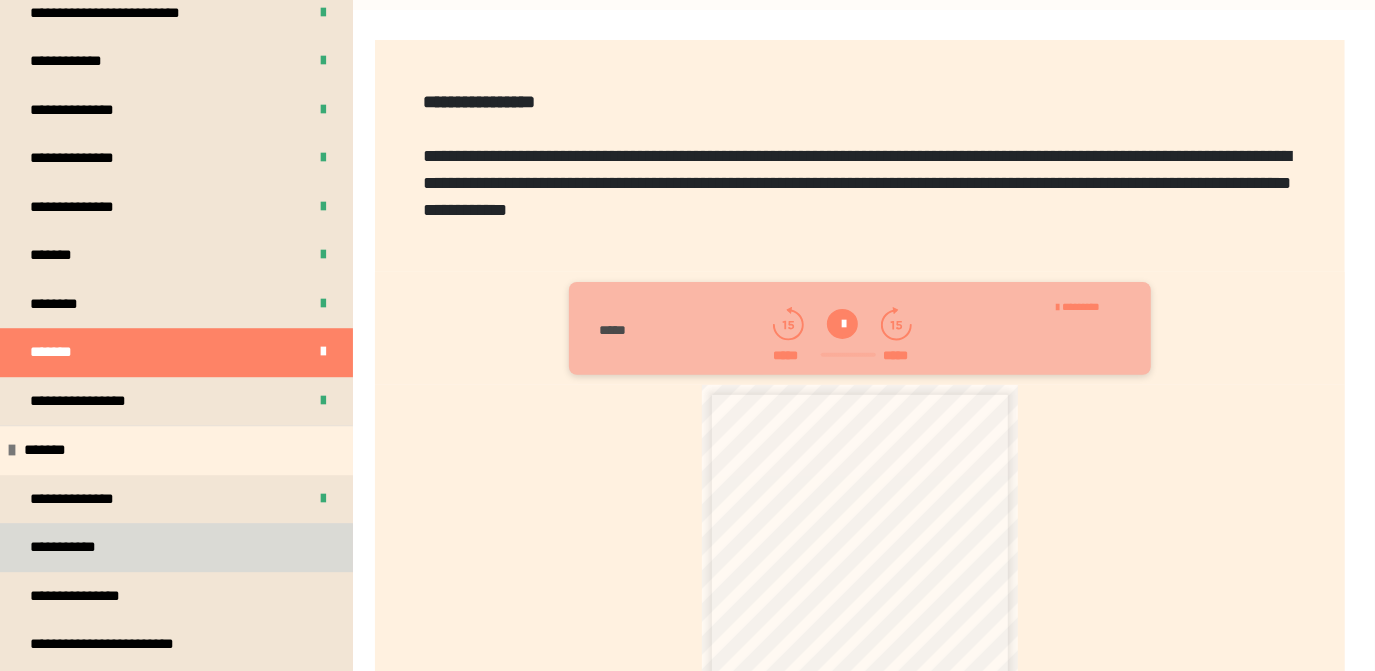 click on "**********" at bounding box center (176, 547) 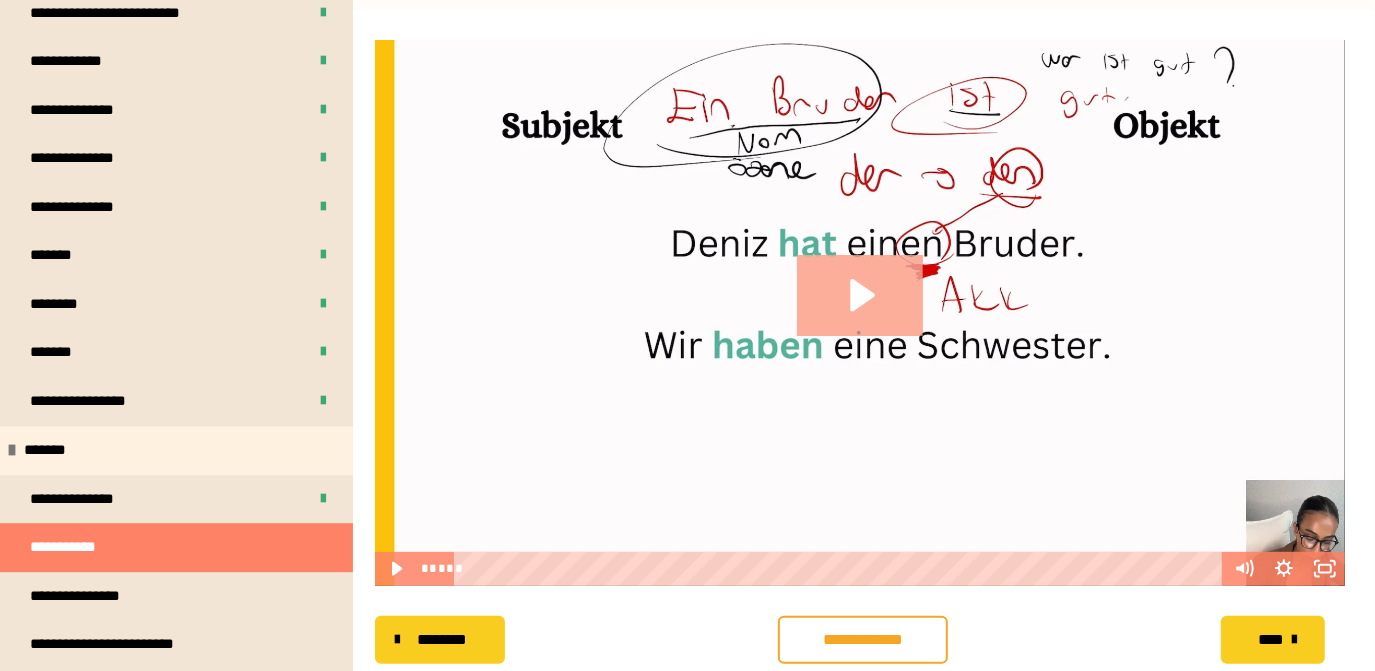 click 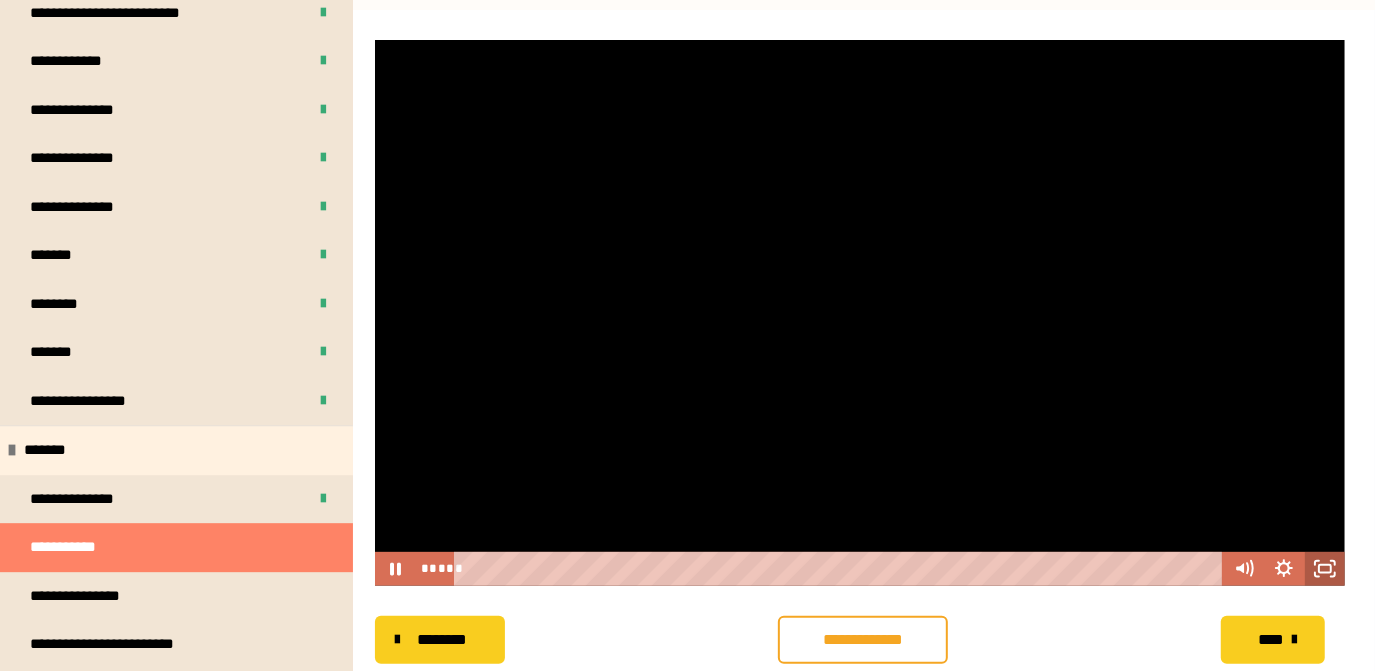 click 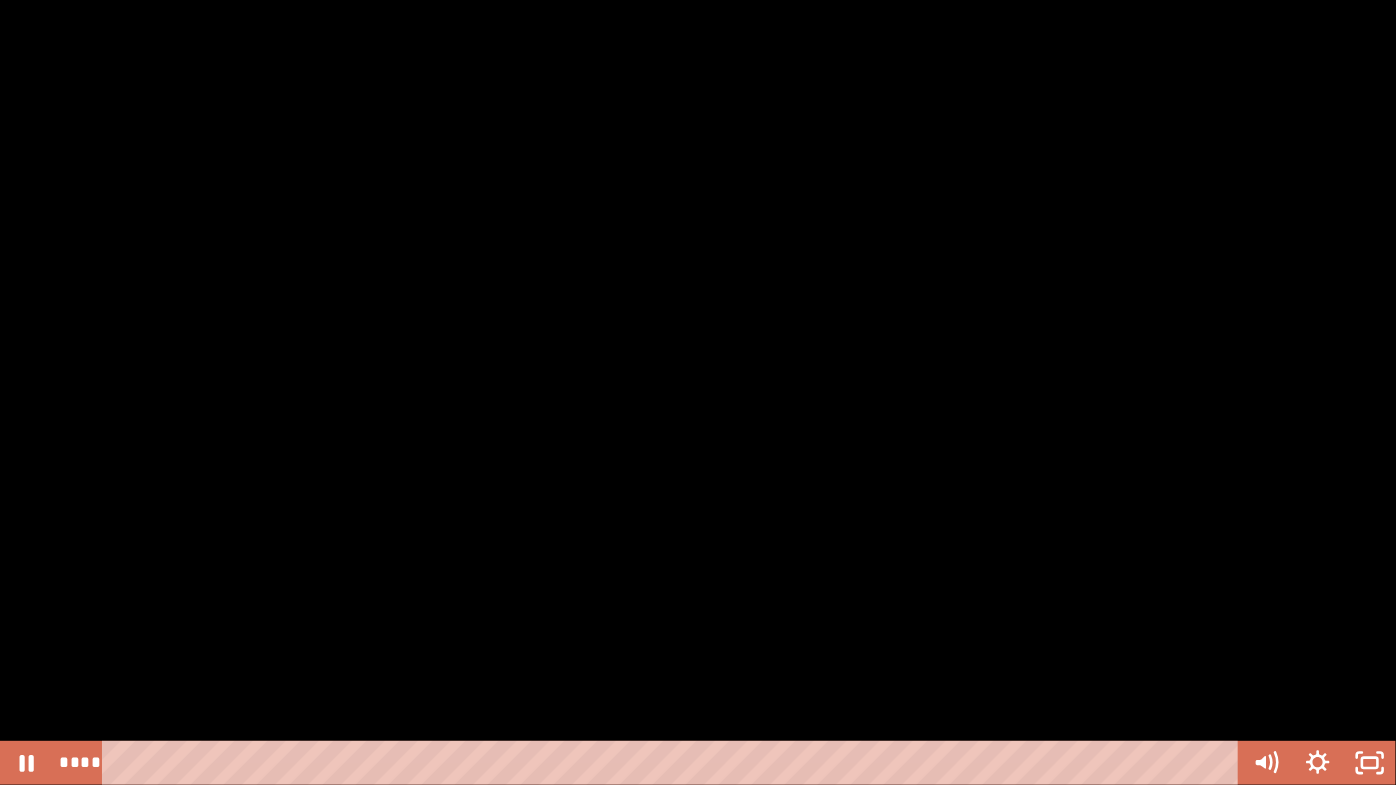 drag, startPoint x: 757, startPoint y: 761, endPoint x: 30, endPoint y: 737, distance: 727.39606 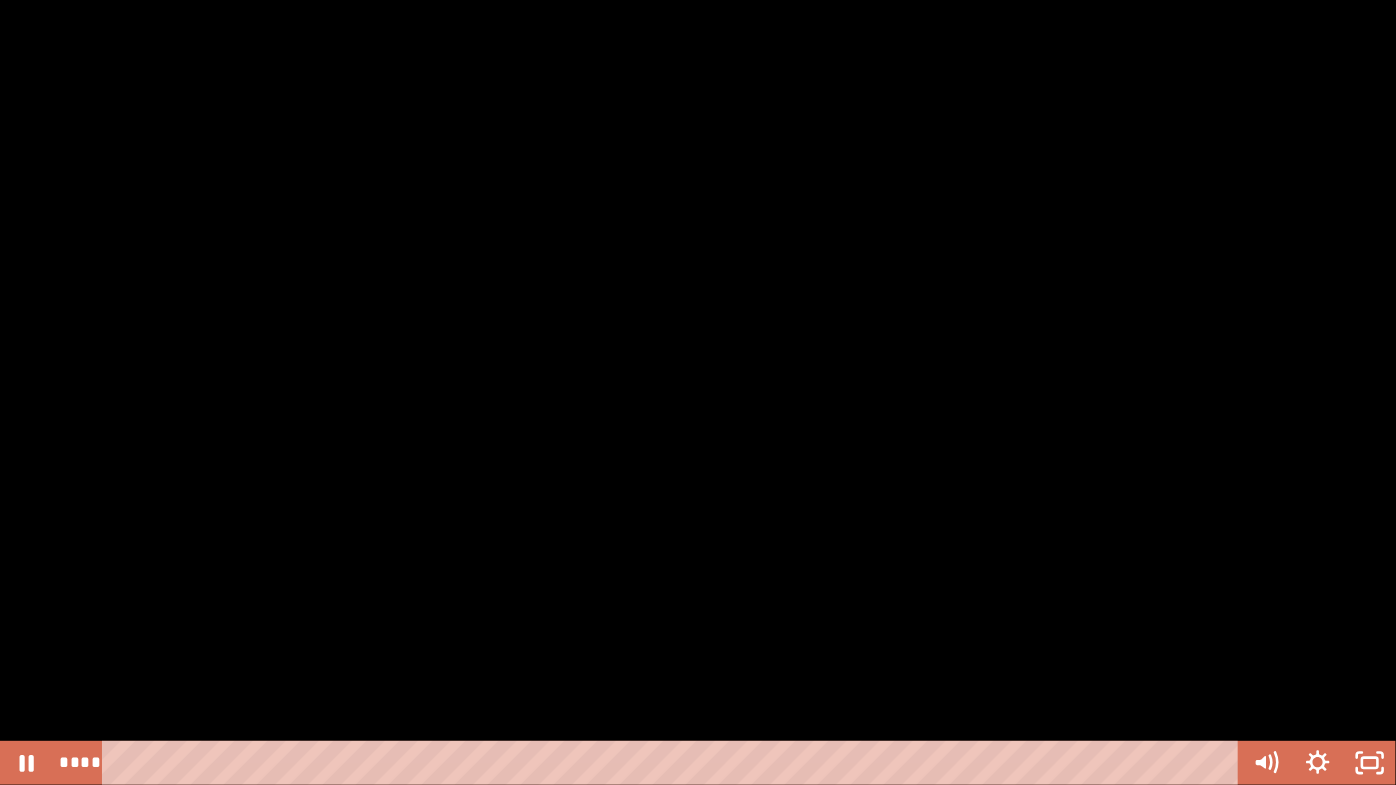 click at bounding box center (698, 392) 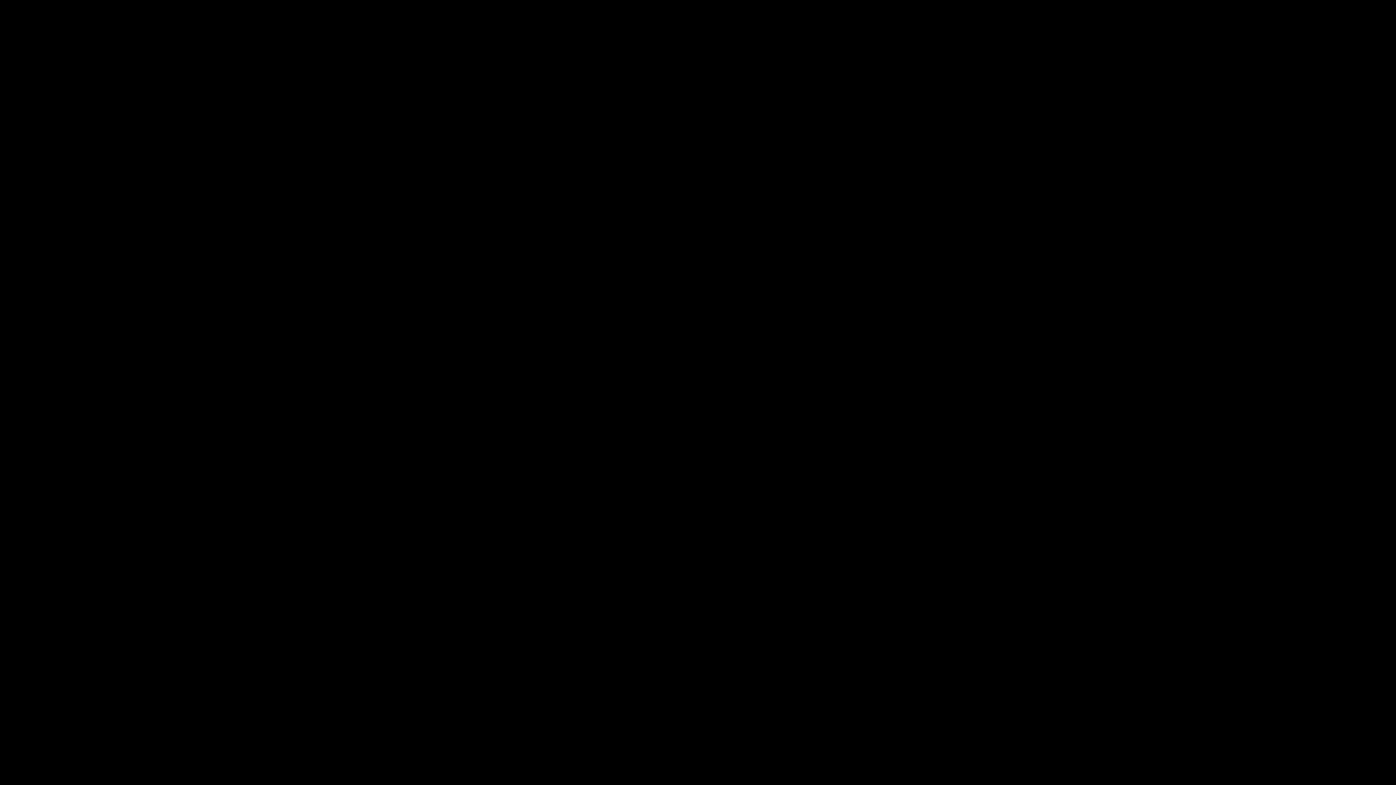 type 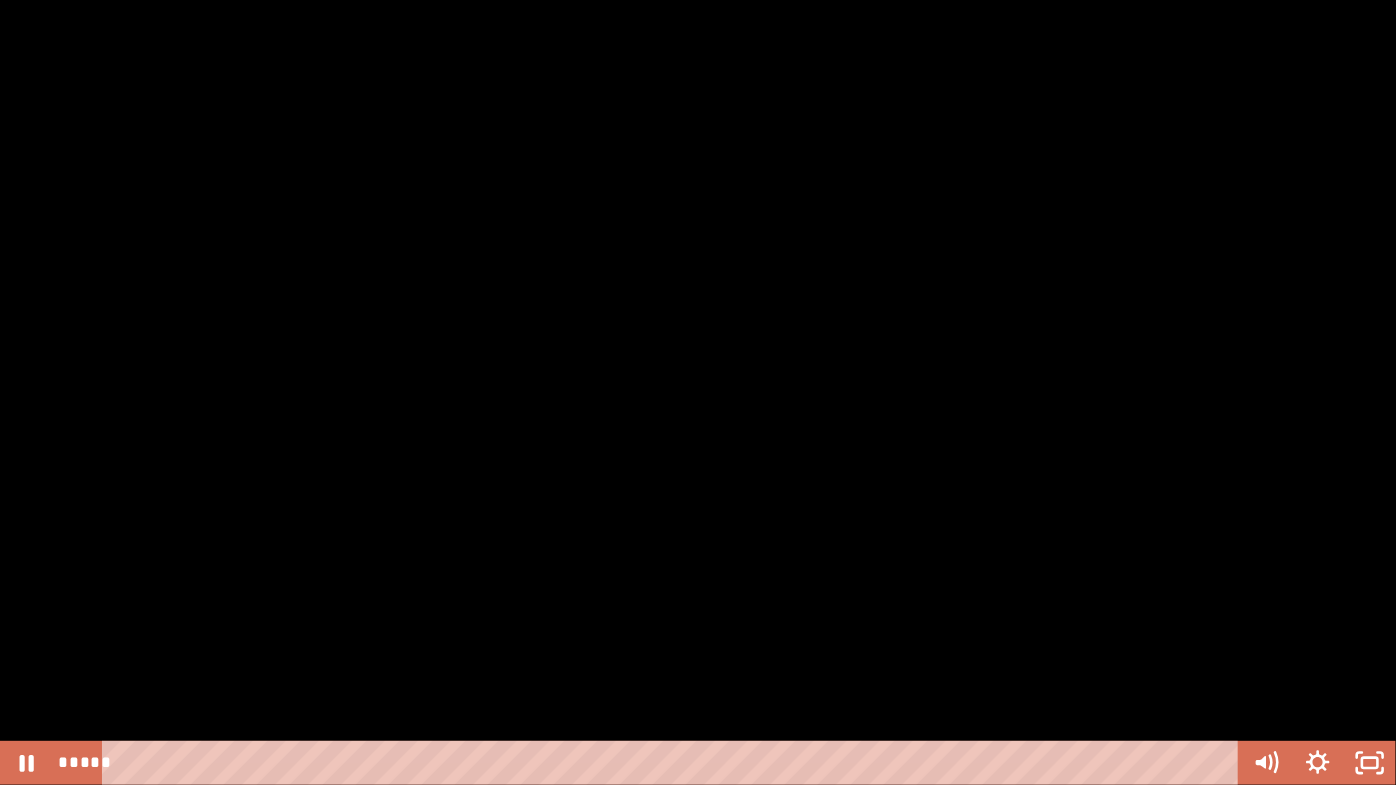 click at bounding box center [0, 0] 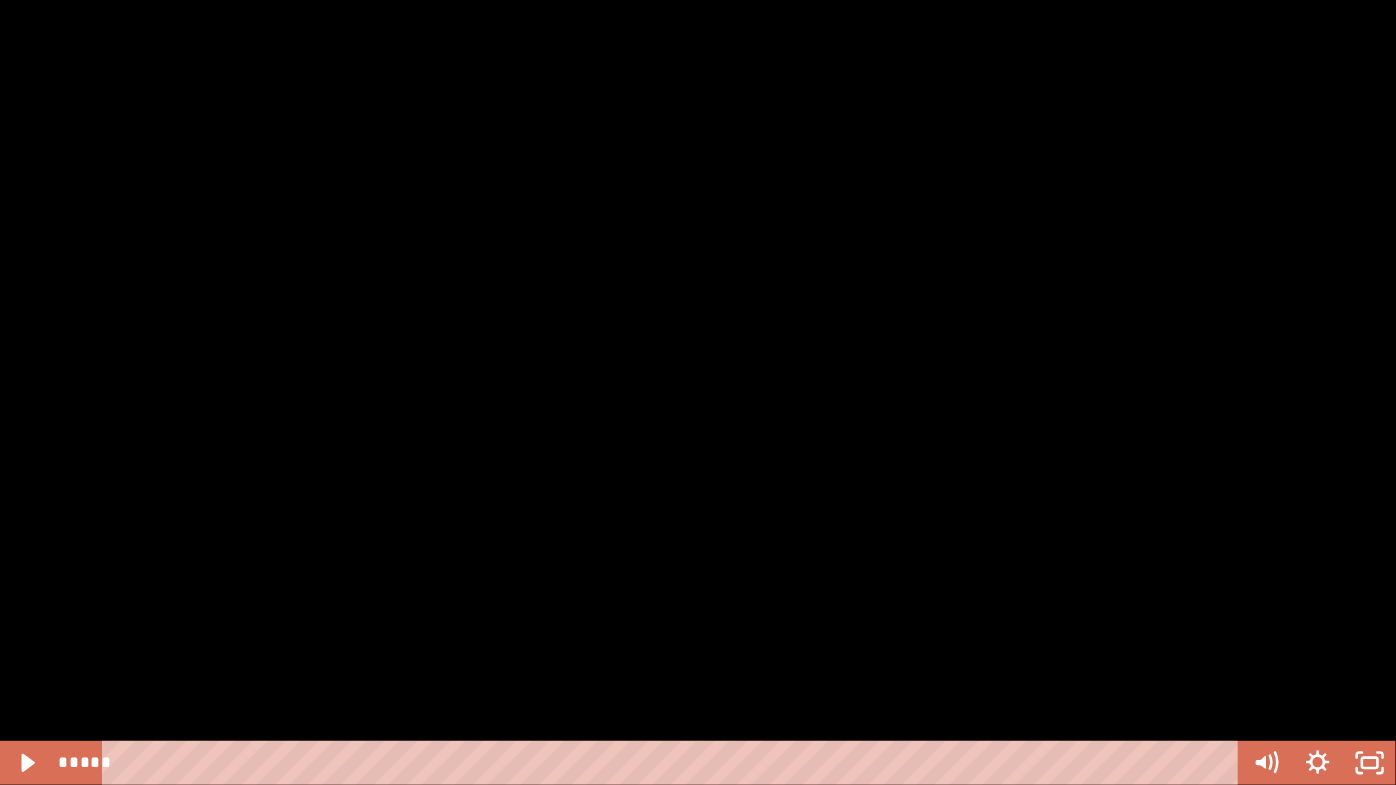 click at bounding box center [0, 0] 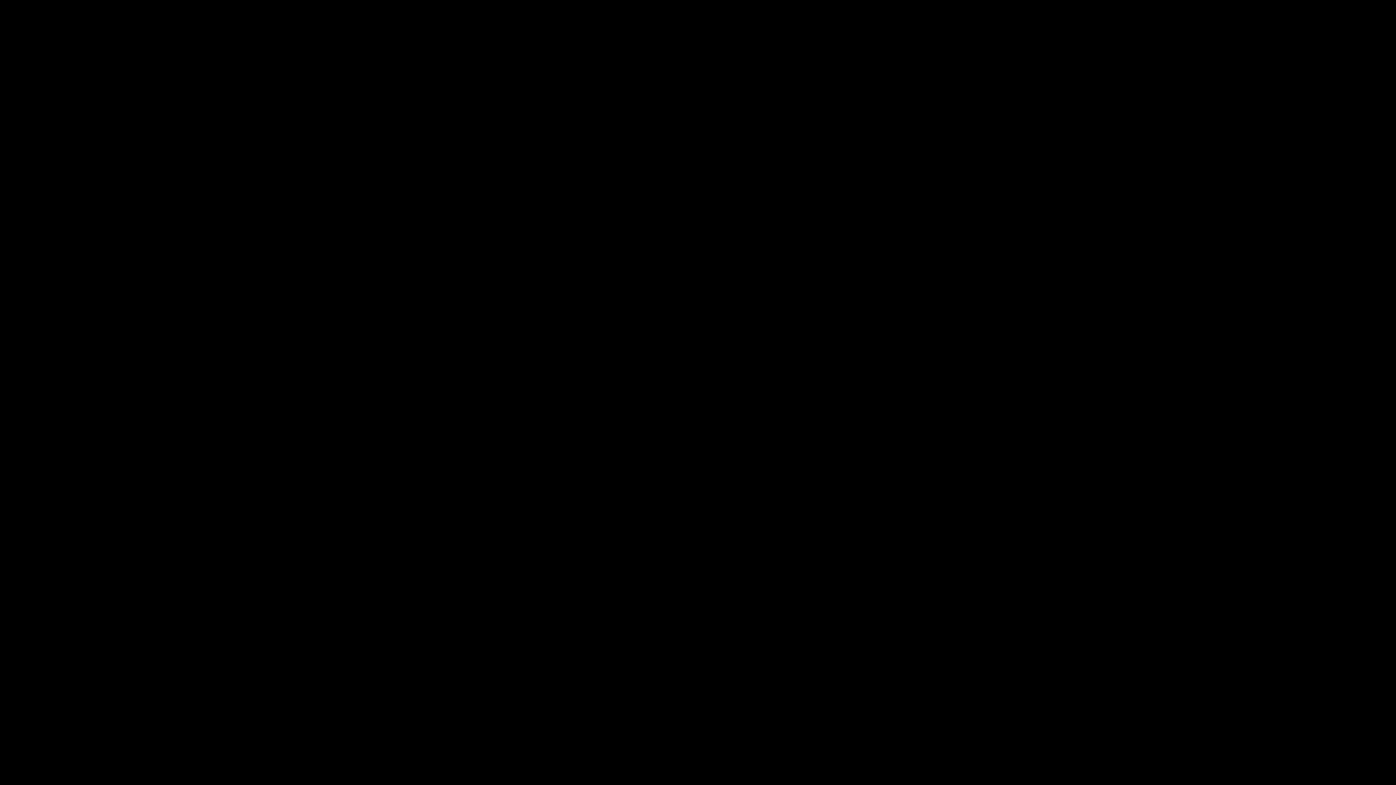 click at bounding box center (0, 0) 